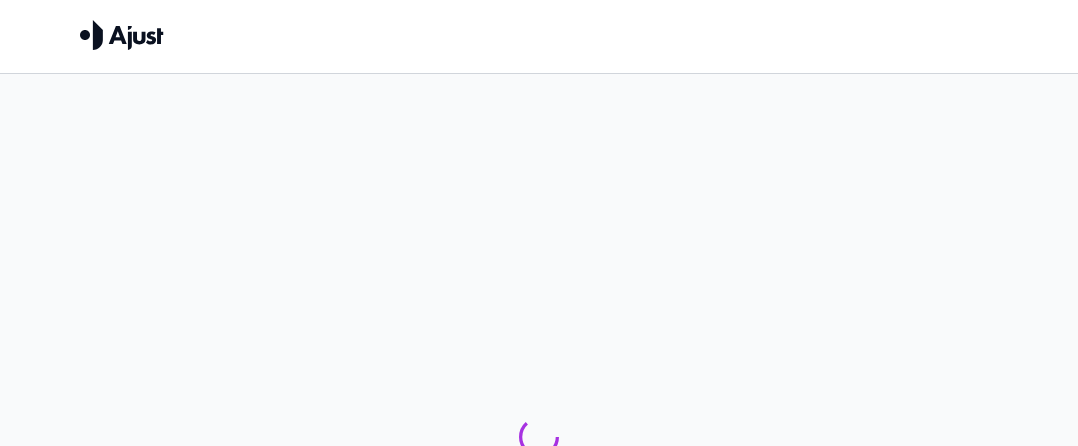 scroll, scrollTop: 0, scrollLeft: 0, axis: both 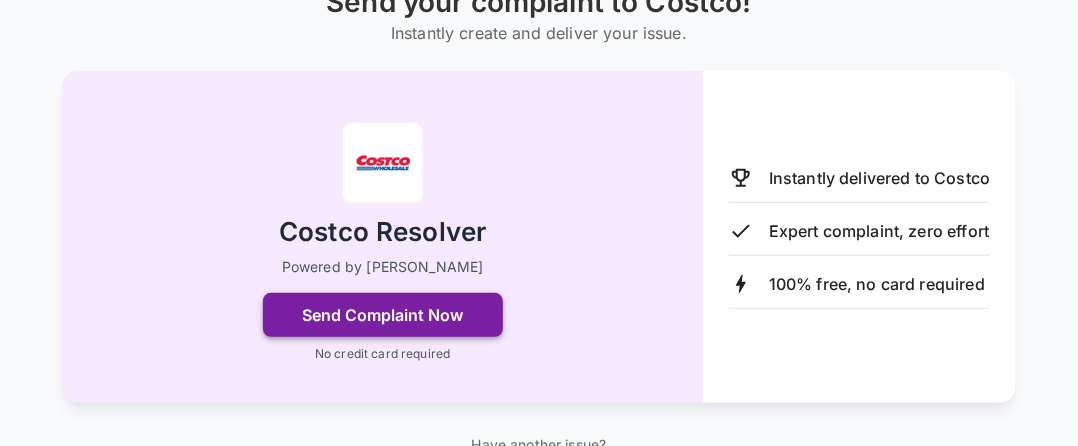 click on "Send Complaint Now" at bounding box center (383, 315) 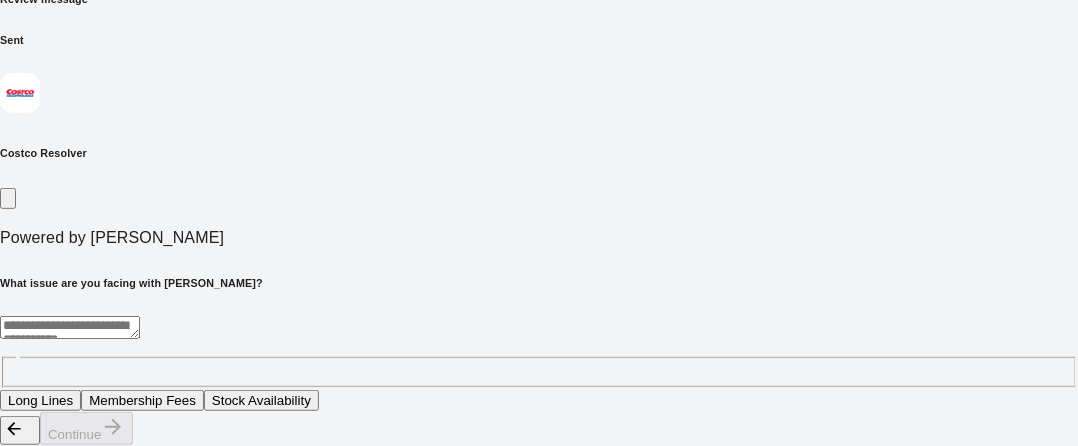 scroll, scrollTop: 69, scrollLeft: 0, axis: vertical 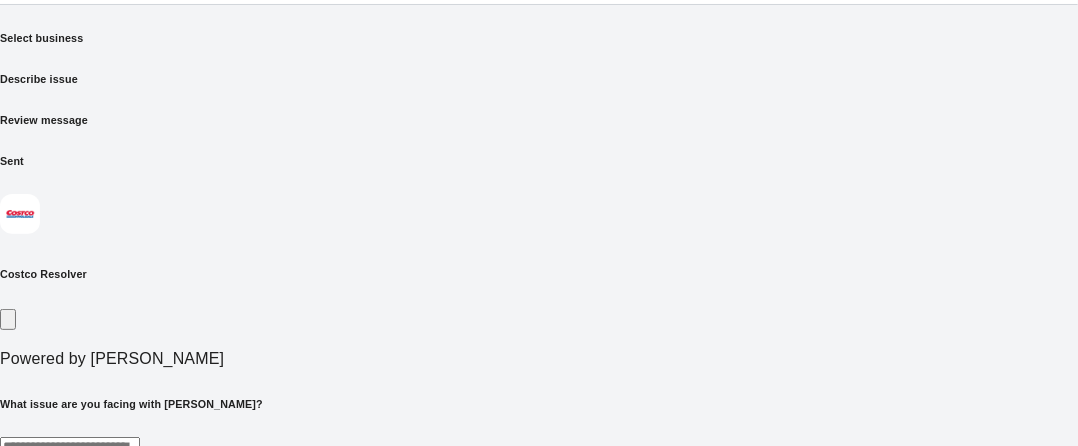click on "* ​" at bounding box center (539, 473) 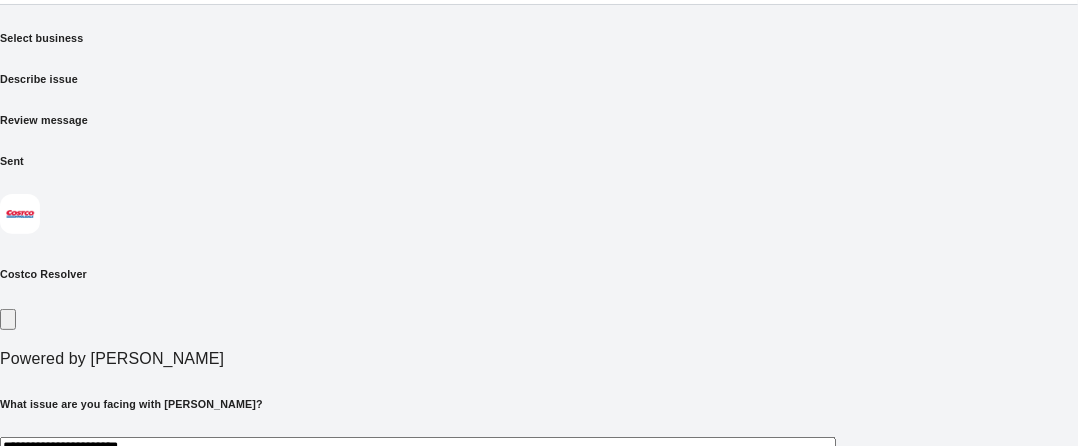drag, startPoint x: 238, startPoint y: 317, endPoint x: 364, endPoint y: 319, distance: 126.01587 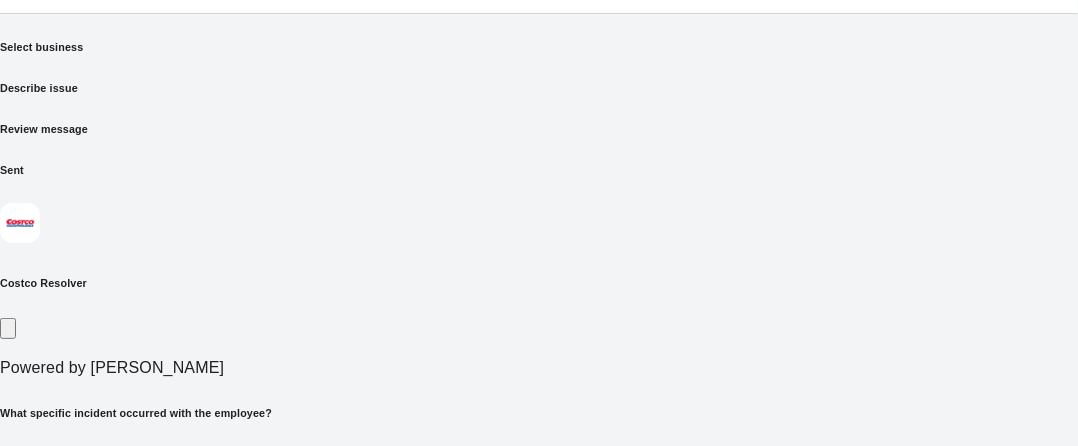 scroll, scrollTop: 123, scrollLeft: 0, axis: vertical 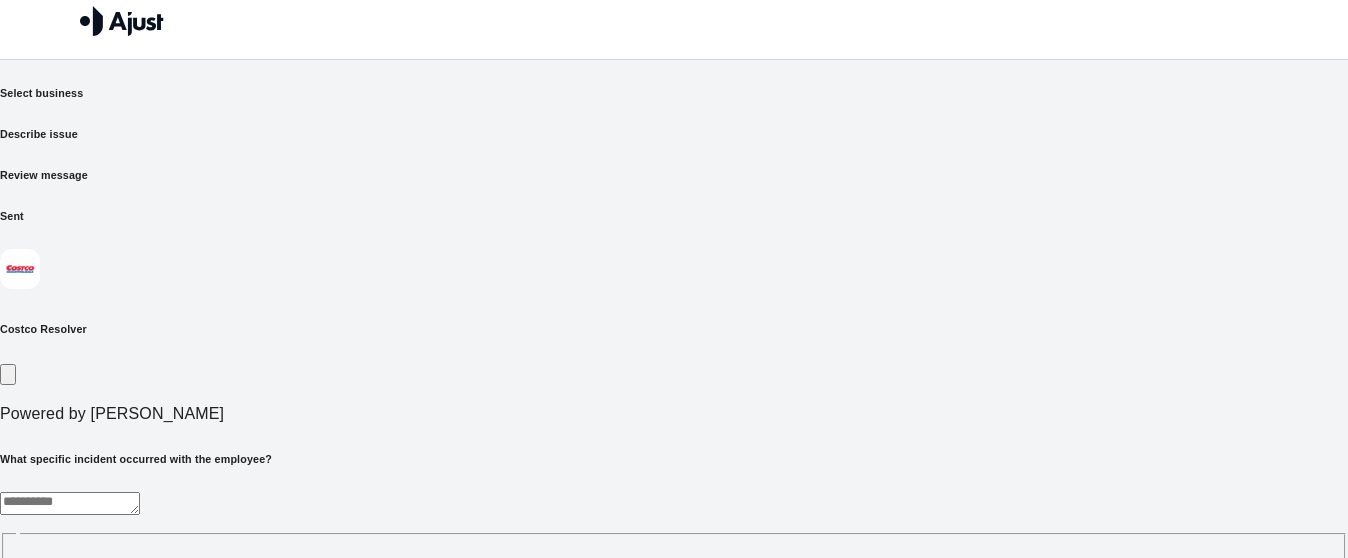 click on "Employee was dismissive and unhelpful" at bounding box center [126, 576] 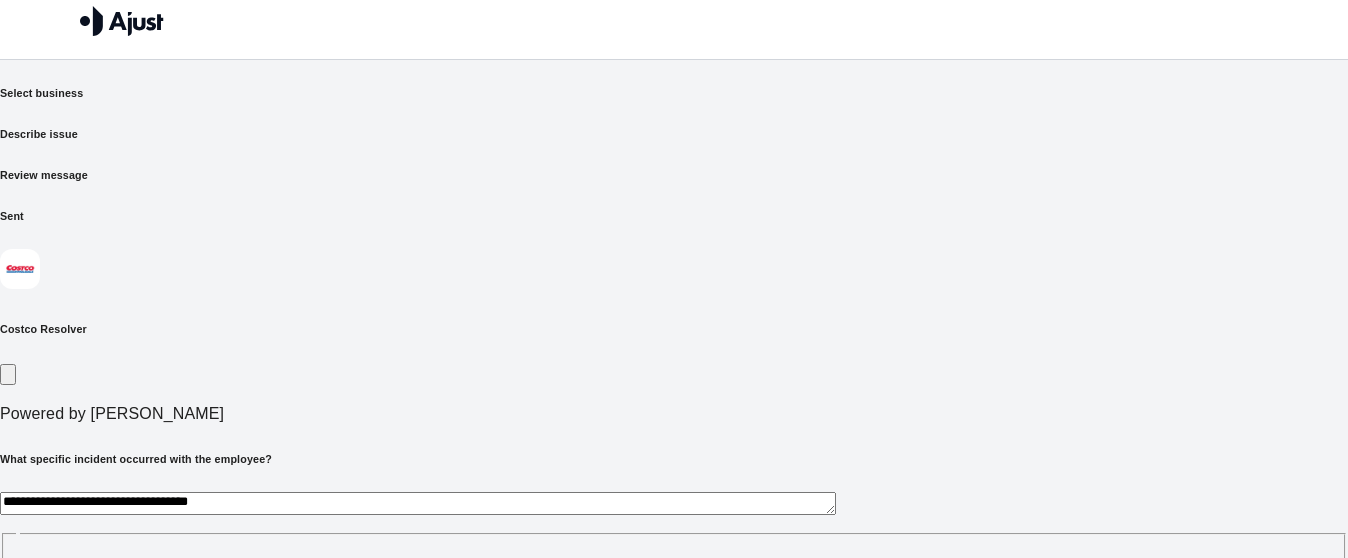 click on "Continue" at bounding box center (86, 604) 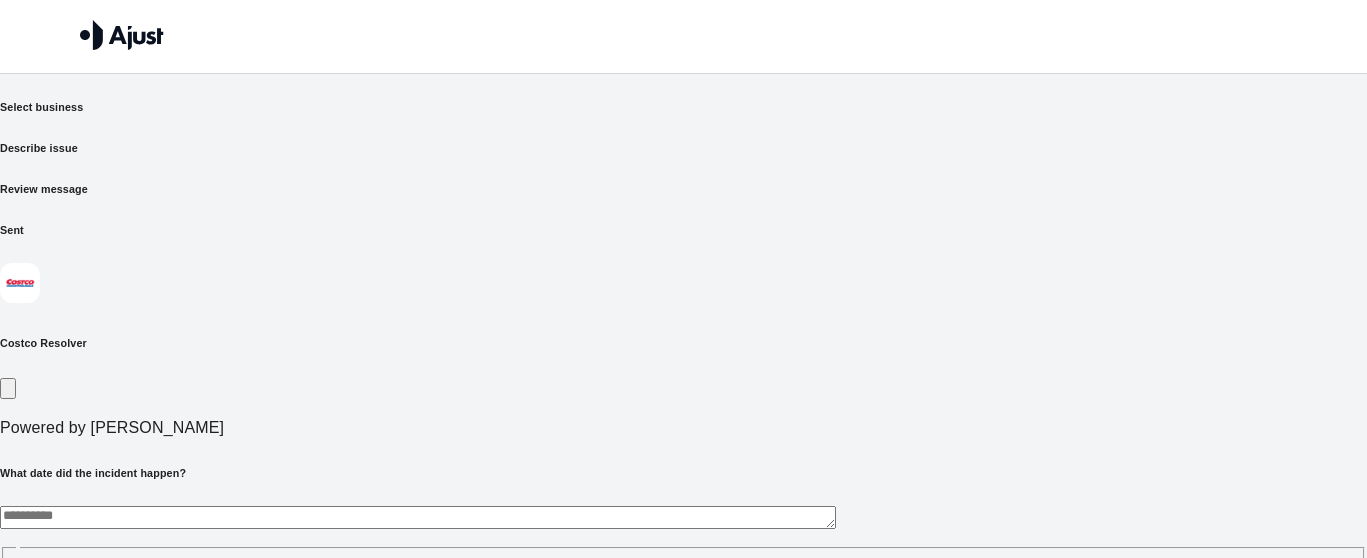 click at bounding box center (418, 517) 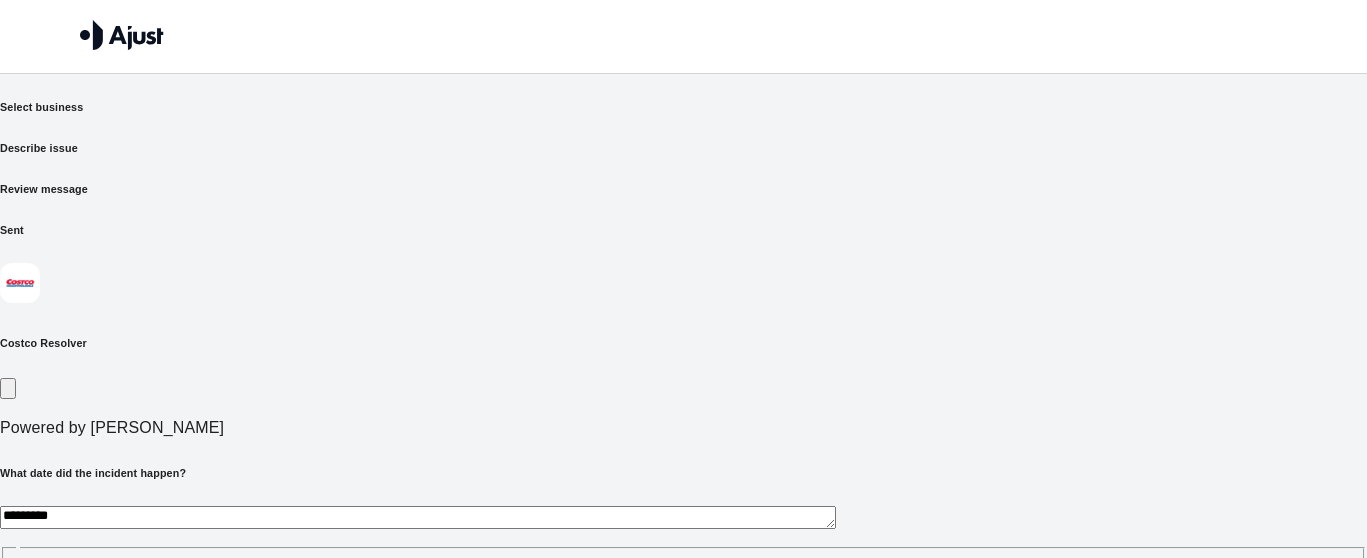 type on "*********" 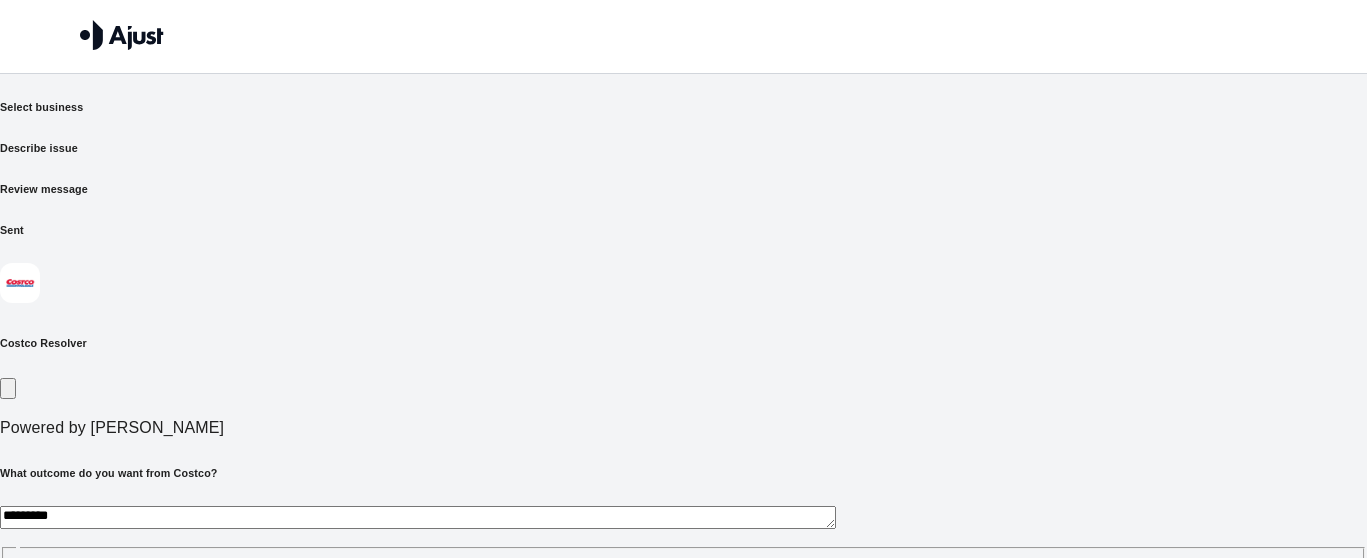 click on "Training for staff on customer service" at bounding box center (314, 590) 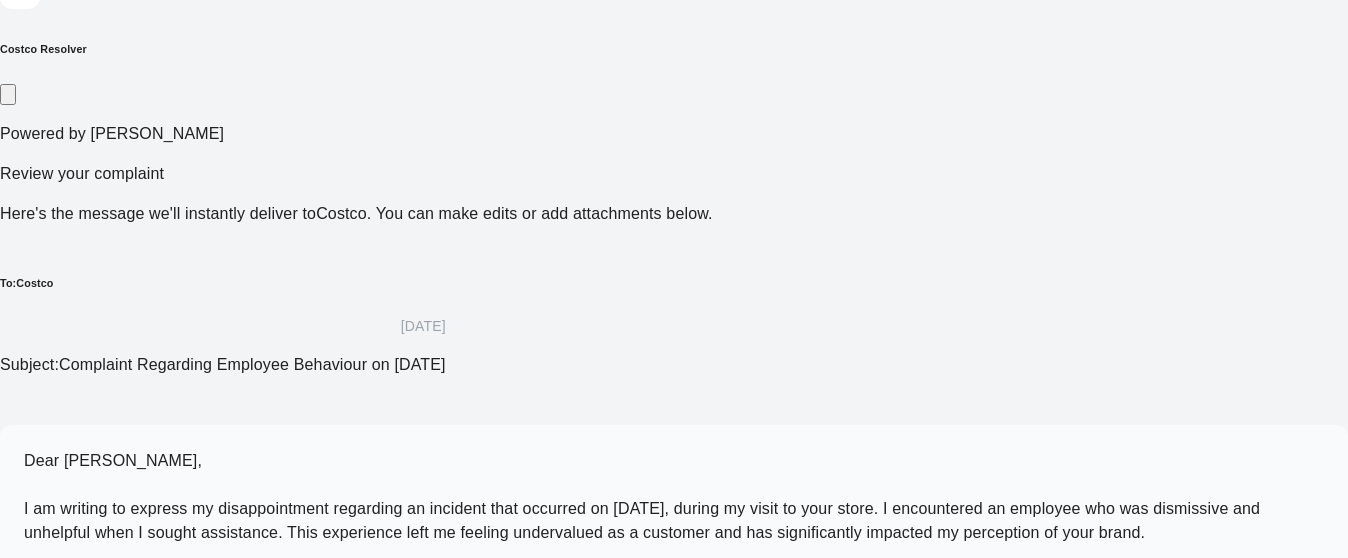 scroll, scrollTop: 332, scrollLeft: 0, axis: vertical 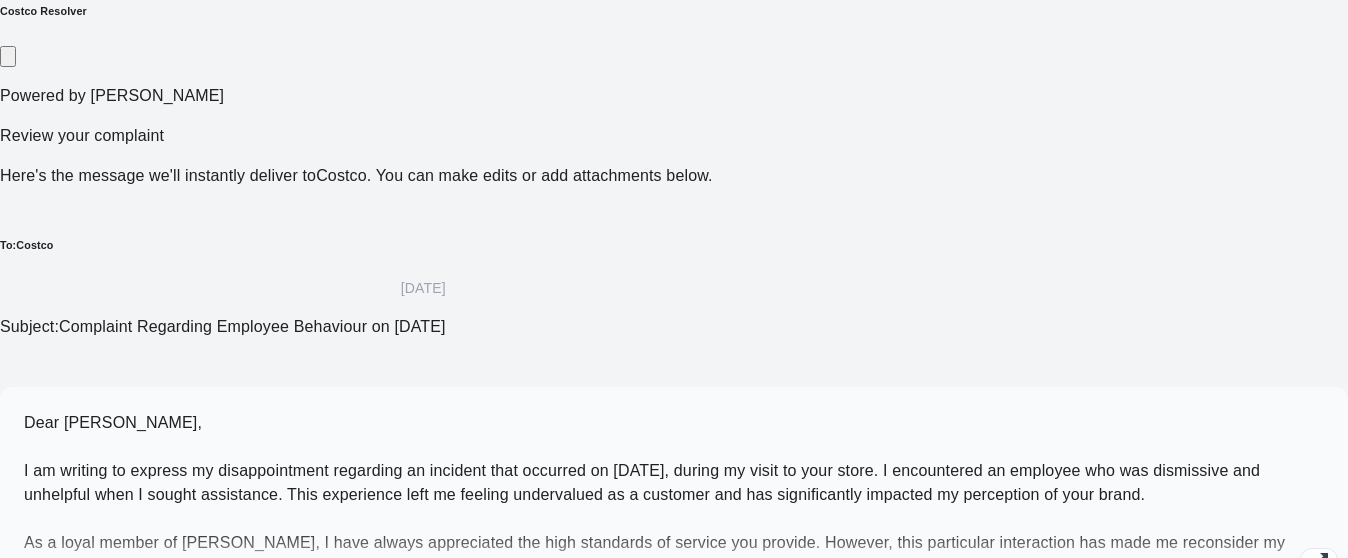 click 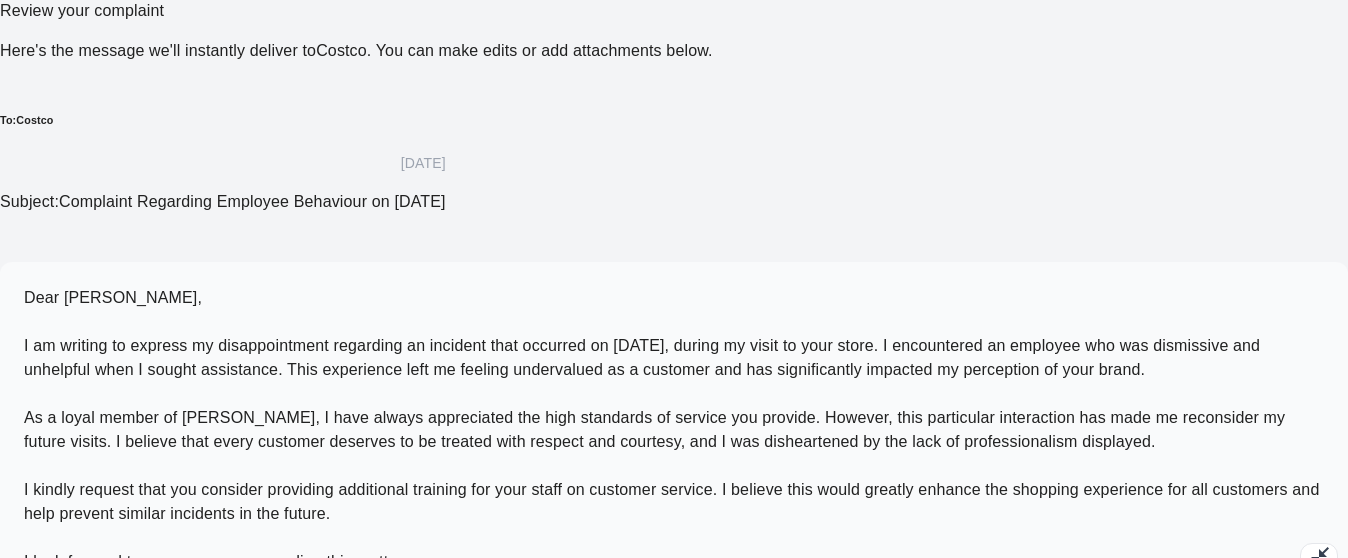 scroll, scrollTop: 500, scrollLeft: 0, axis: vertical 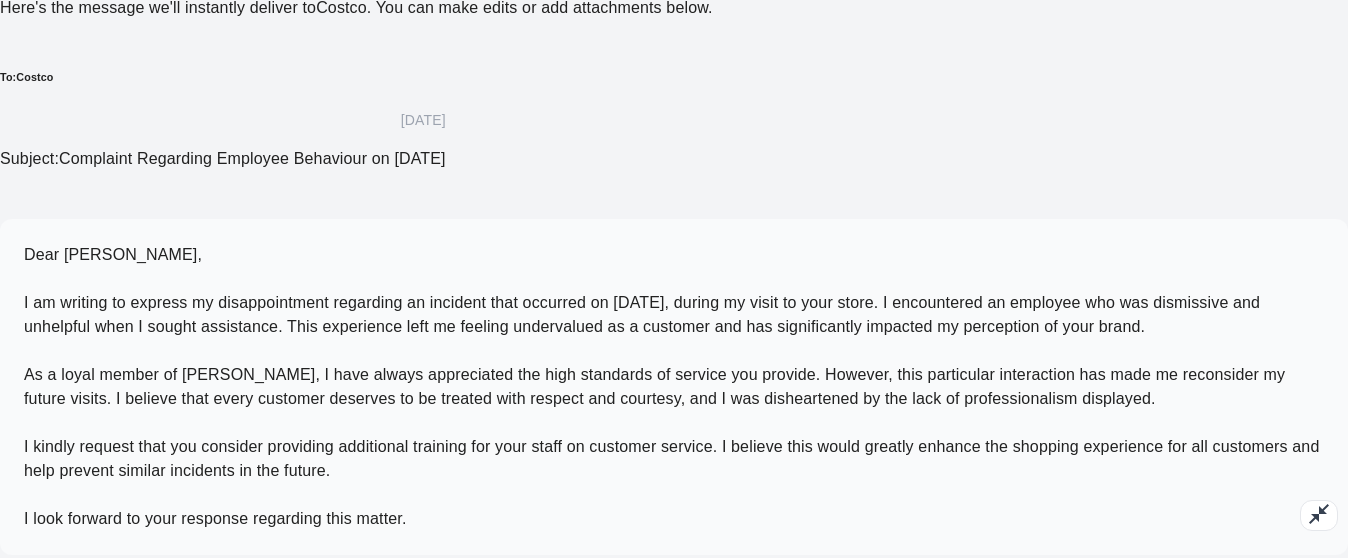 click on "Add Detail" at bounding box center [53, 602] 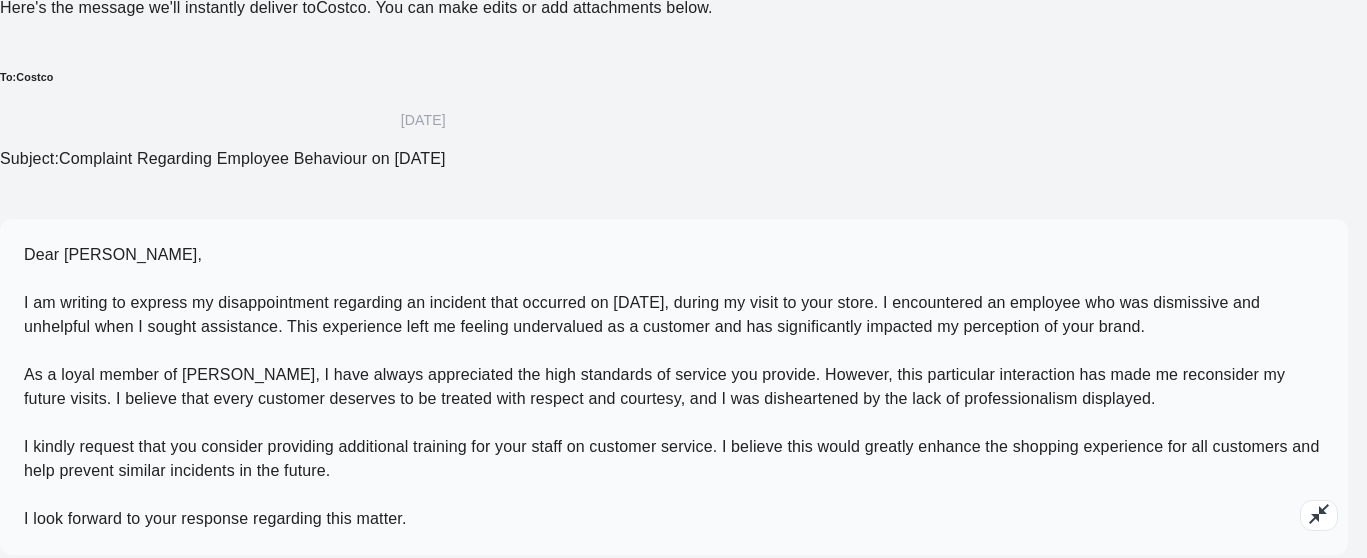click at bounding box center (674, 679) 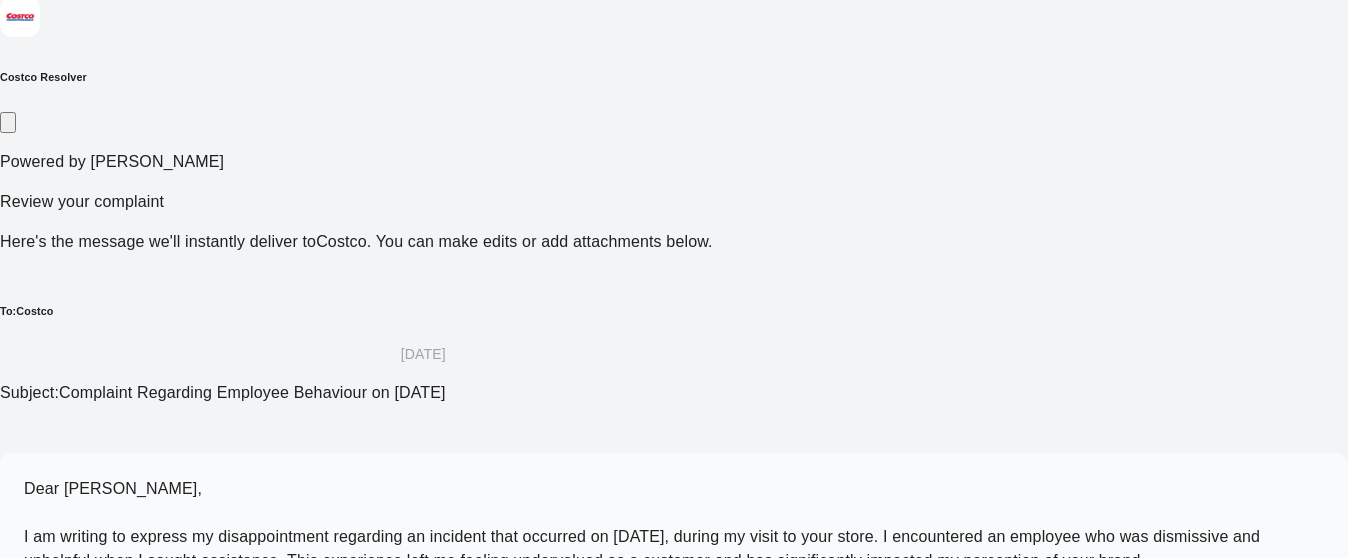 scroll, scrollTop: 250, scrollLeft: 0, axis: vertical 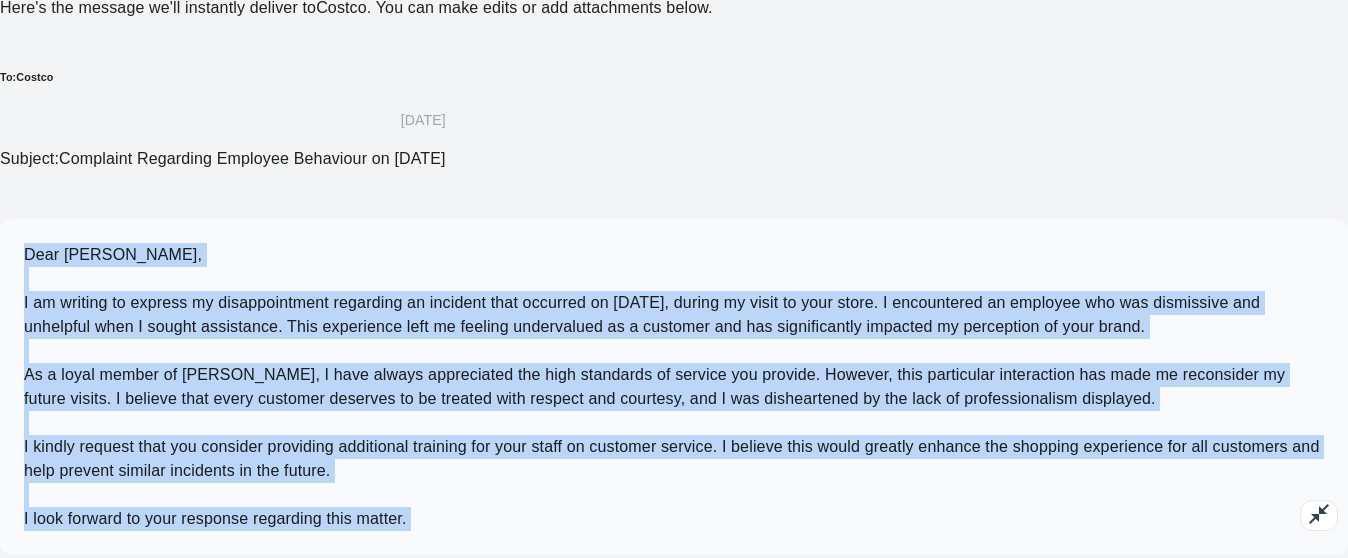 drag, startPoint x: 221, startPoint y: 217, endPoint x: 650, endPoint y: 477, distance: 501.6383 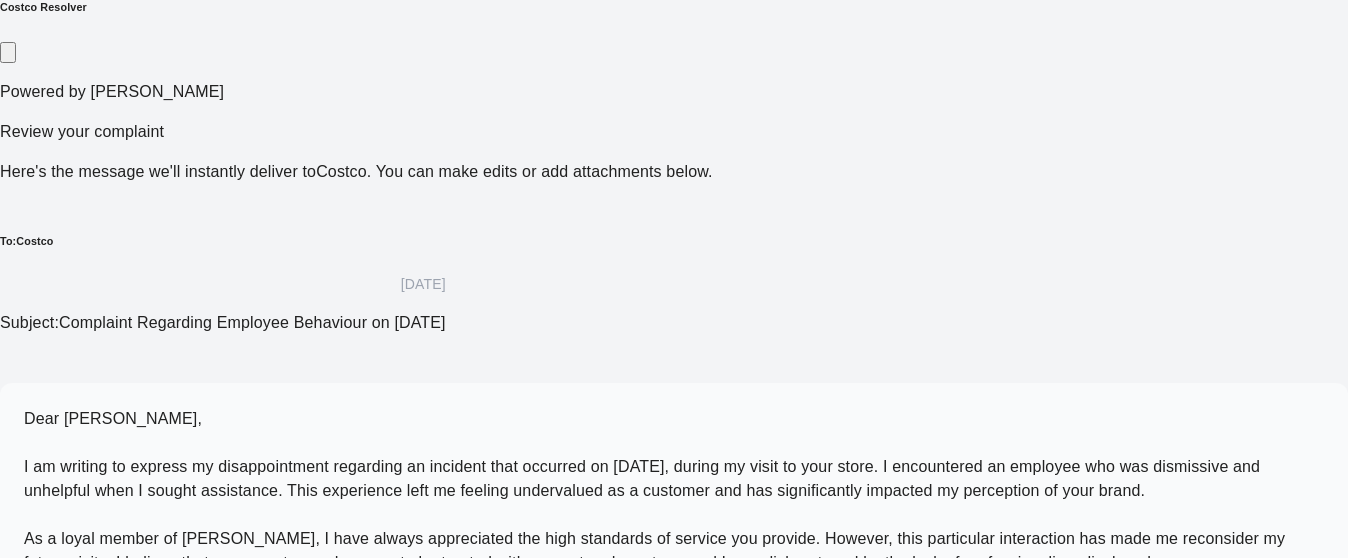 scroll, scrollTop: 375, scrollLeft: 0, axis: vertical 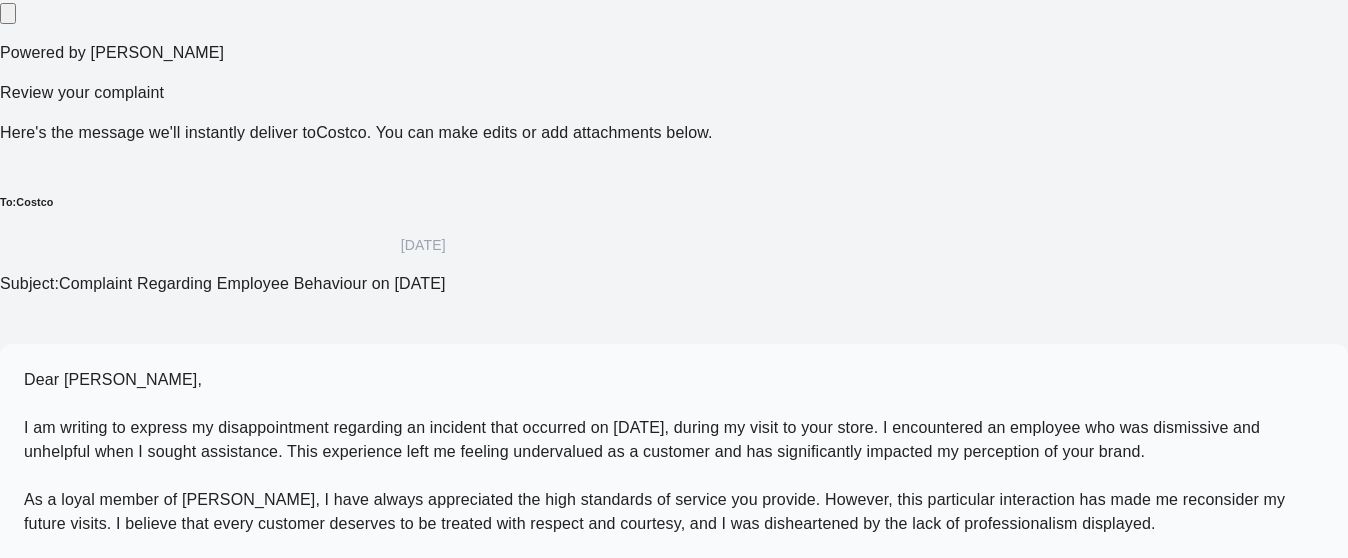 click on "Dear [PERSON_NAME],
I am writing to express my disappointment regarding an incident that occurred on [DATE], during my visit to your store. I encountered an employee who was dismissive and unhelpful when I sought assistance. This experience left me feeling undervalued as a customer and has significantly impacted my perception of your brand.
As a loyal member of [PERSON_NAME], I have always appreciated the high standards of service you provide. However, this particular interaction has made me reconsider my future visits. I believe that every customer deserves to be treated with respect and courtesy, and I was disheartened by the lack of professionalism displayed.
I kindly request that you consider providing additional training for your staff on customer service. I believe this would greatly enhance the shopping experience for all customers and help prevent similar incidents in the future.
I look forward to your response regarding this matter." at bounding box center (671, 511) 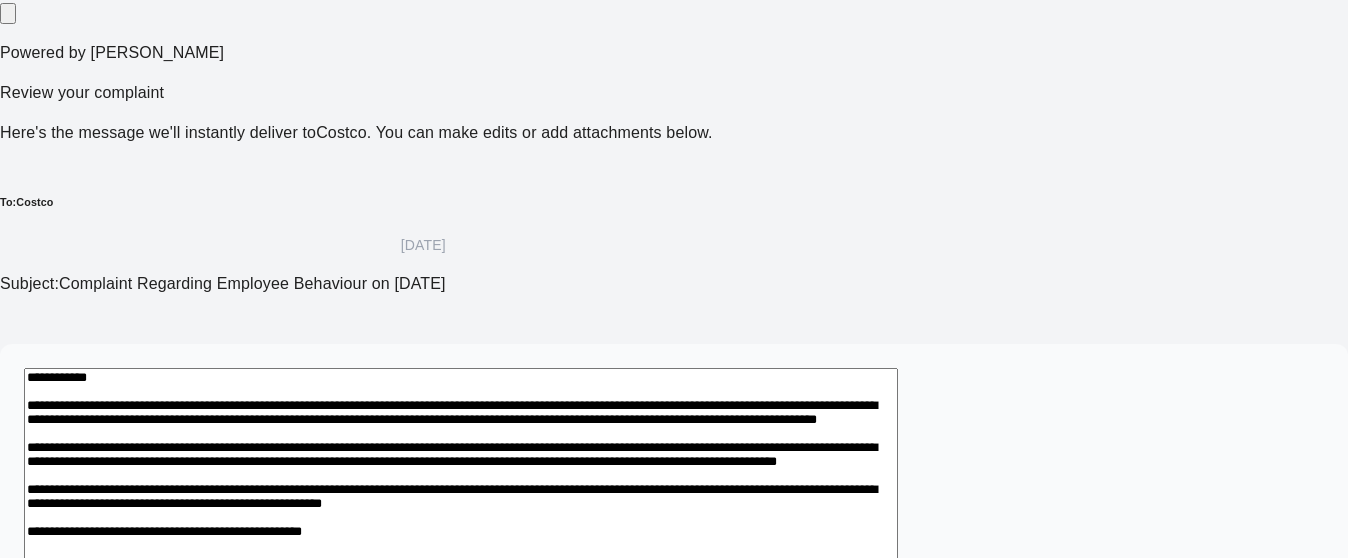 click on "**********" at bounding box center (461, 552) 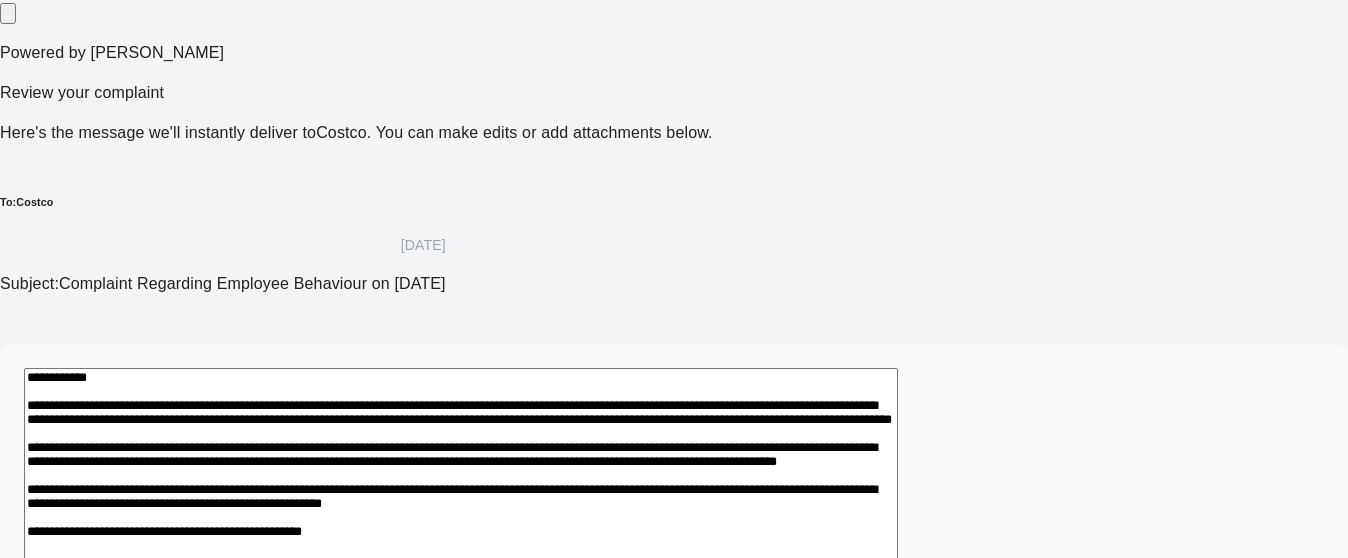 click on "**********" at bounding box center [461, 552] 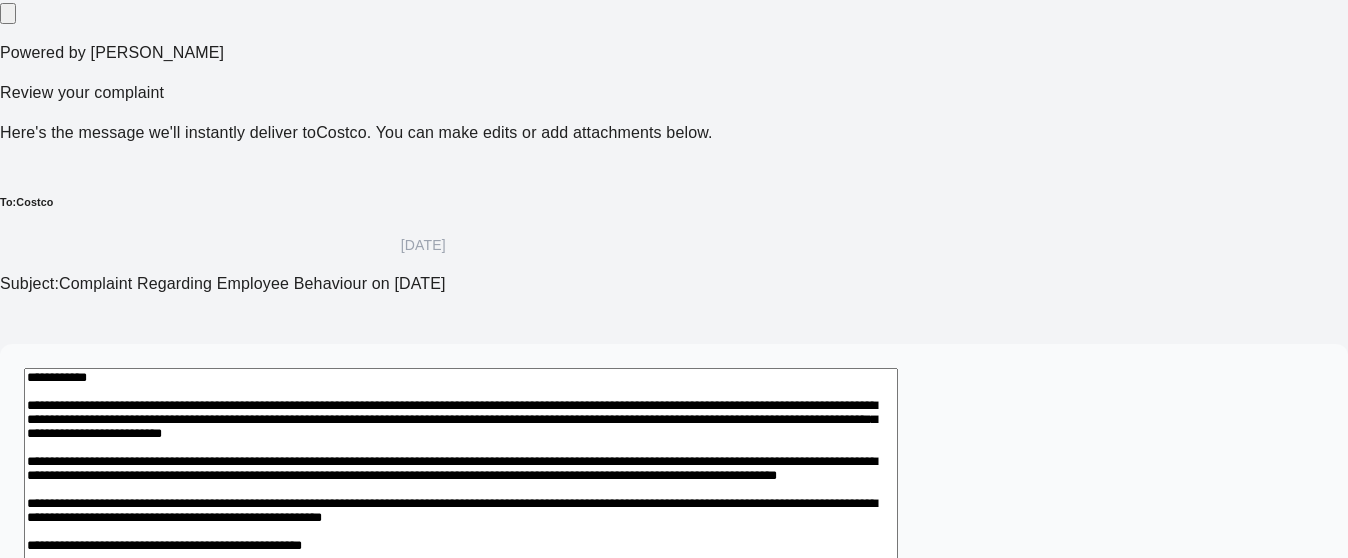 click on "**********" at bounding box center [461, 552] 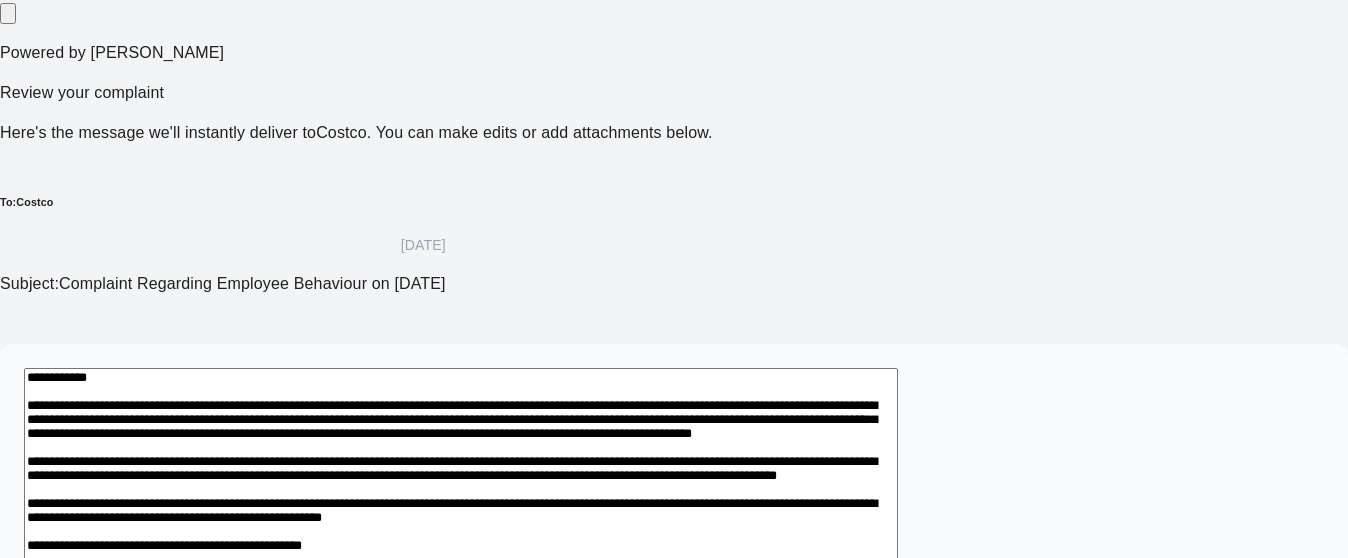 drag, startPoint x: 858, startPoint y: 193, endPoint x: 397, endPoint y: 214, distance: 461.47806 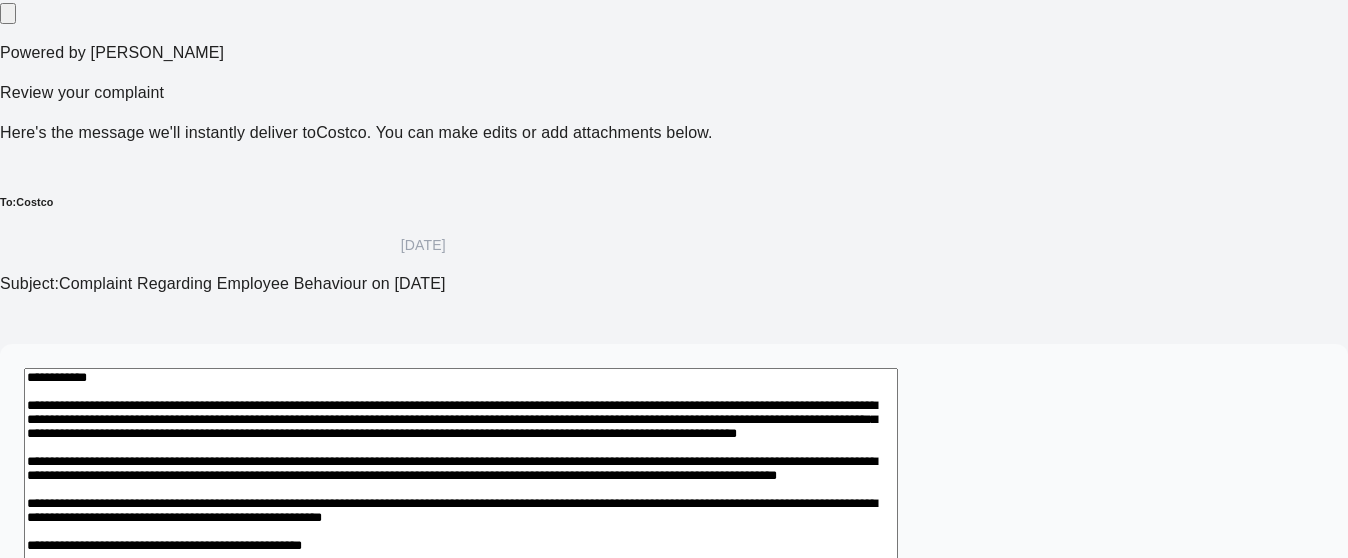 click at bounding box center (461, 563) 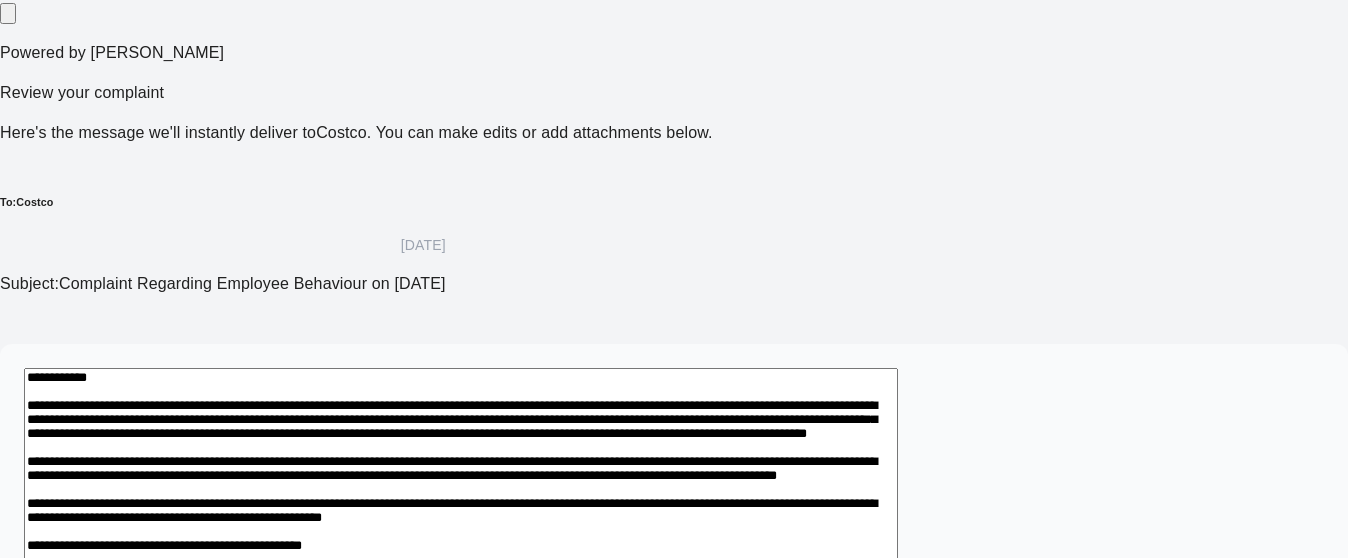 click at bounding box center (461, 563) 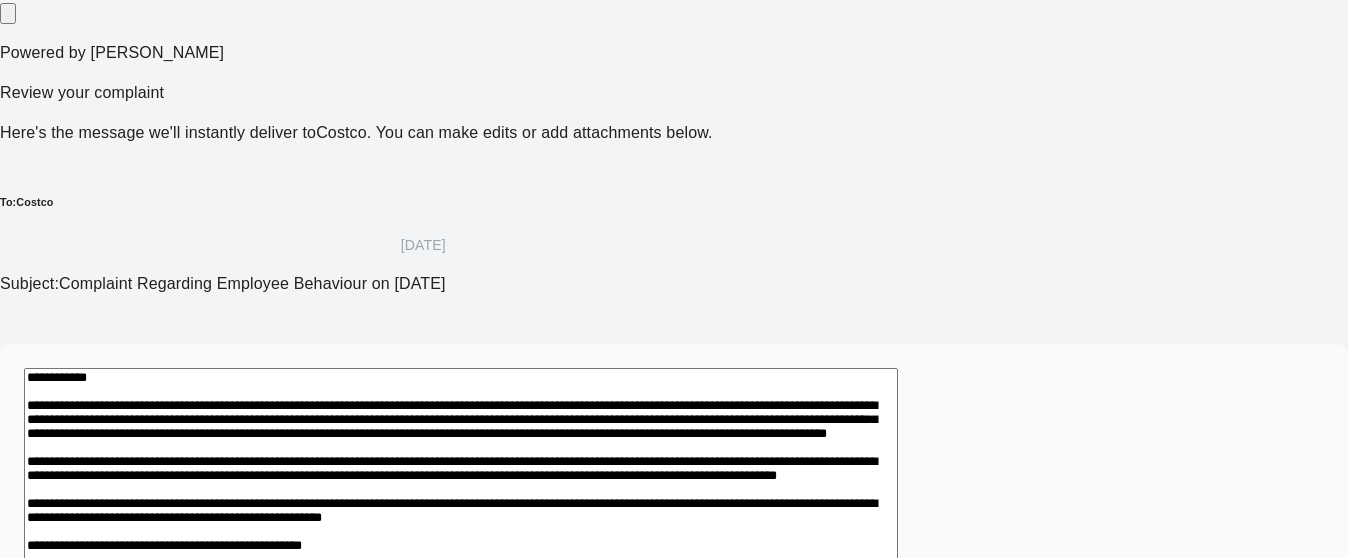 click at bounding box center [461, 563] 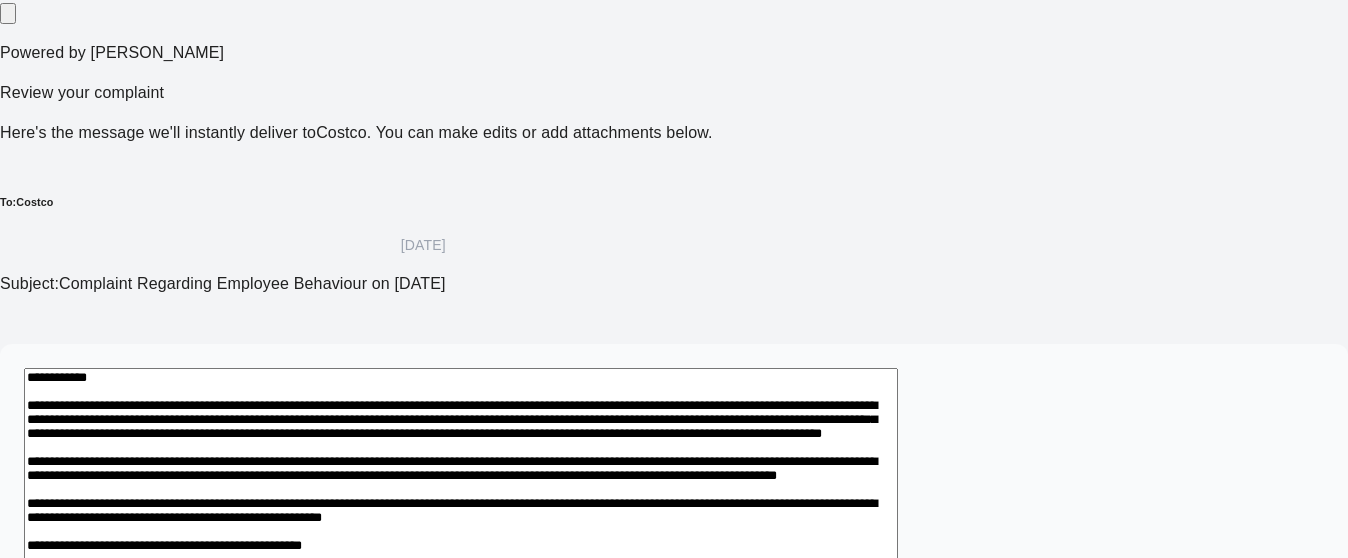 click at bounding box center [461, 563] 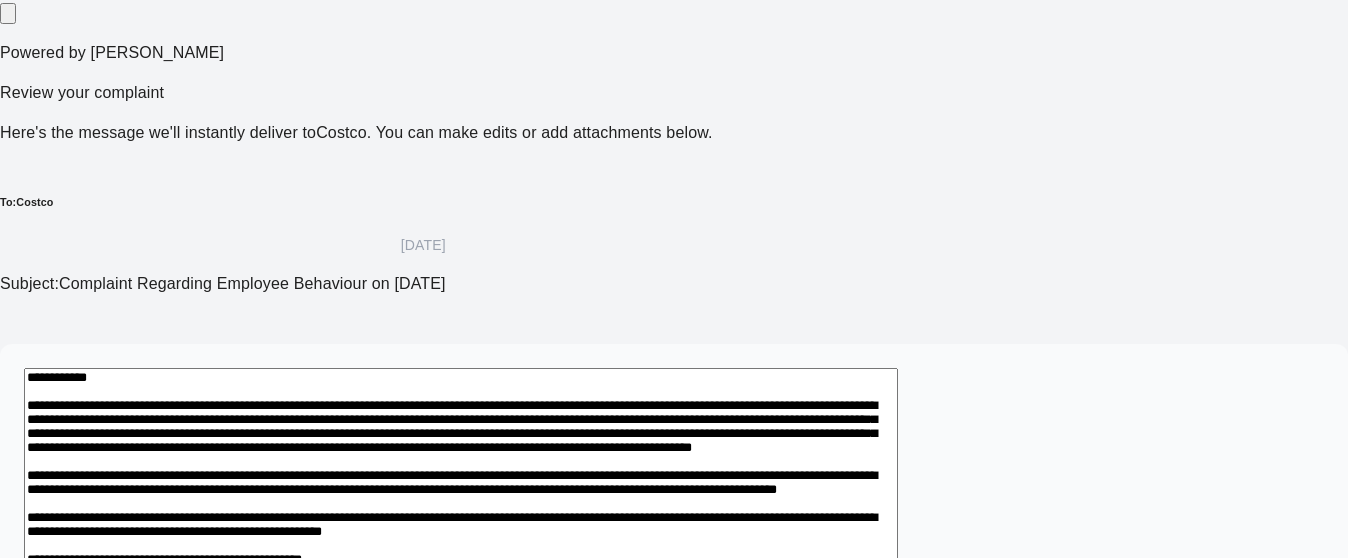 click at bounding box center [461, 575] 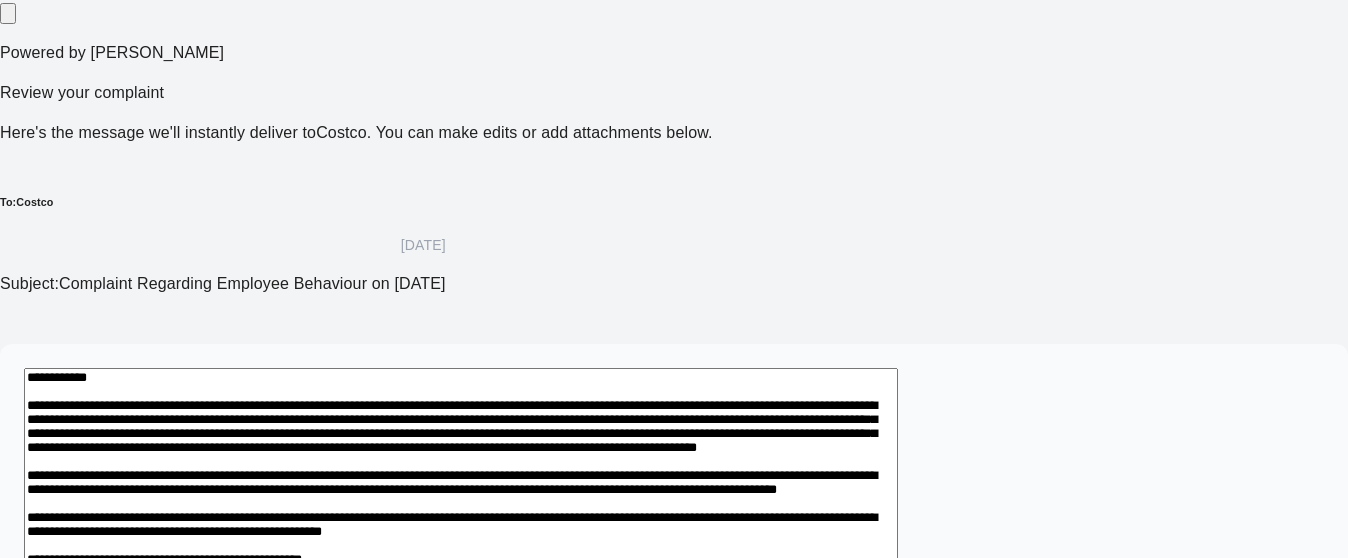 click at bounding box center [461, 575] 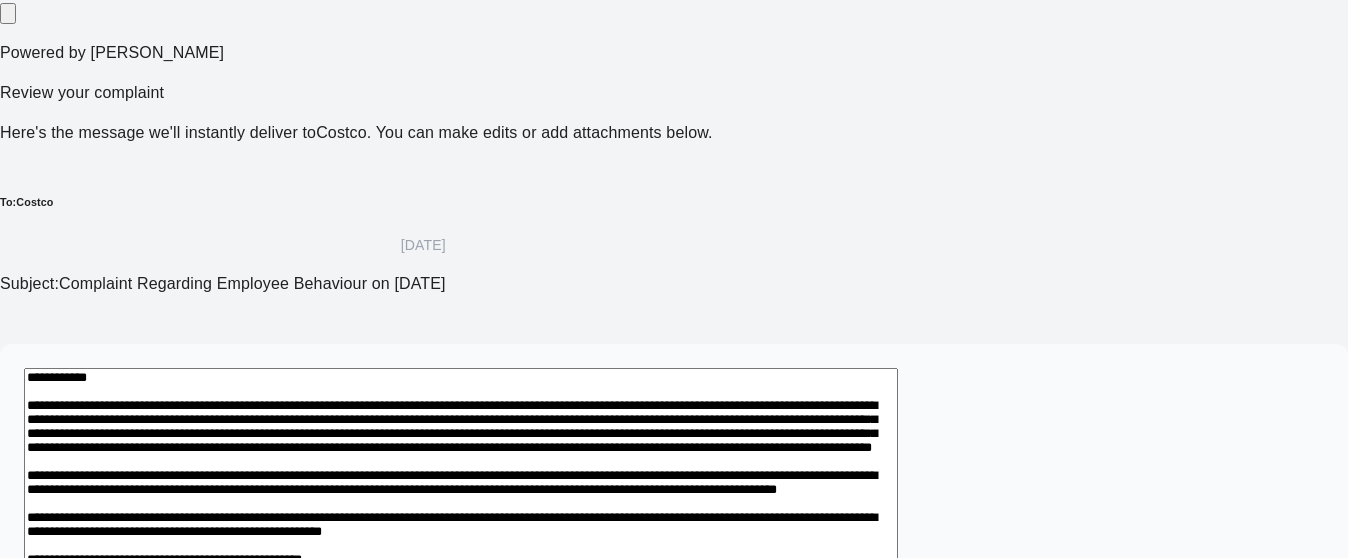 click at bounding box center (461, 586) 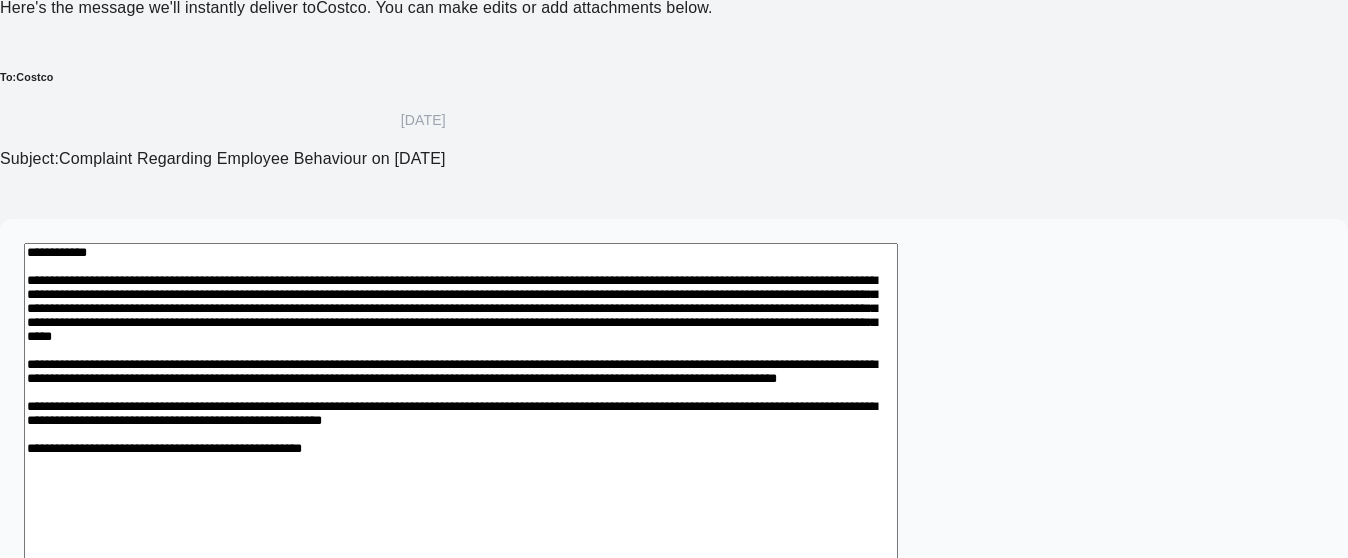 scroll, scrollTop: 375, scrollLeft: 0, axis: vertical 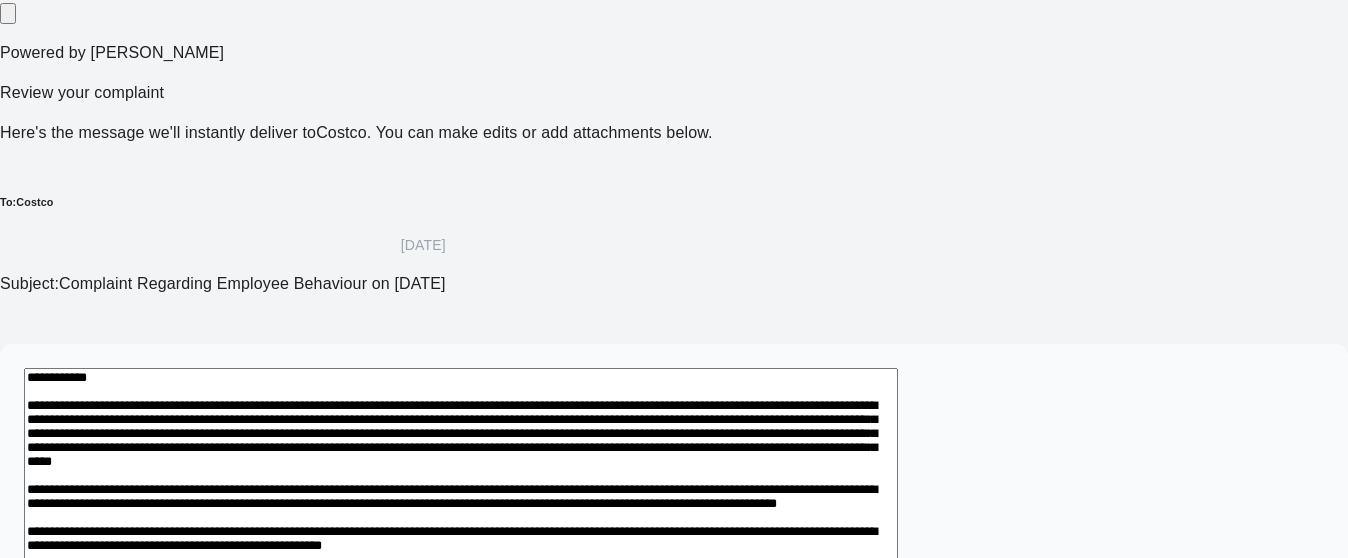 click at bounding box center [461, 586] 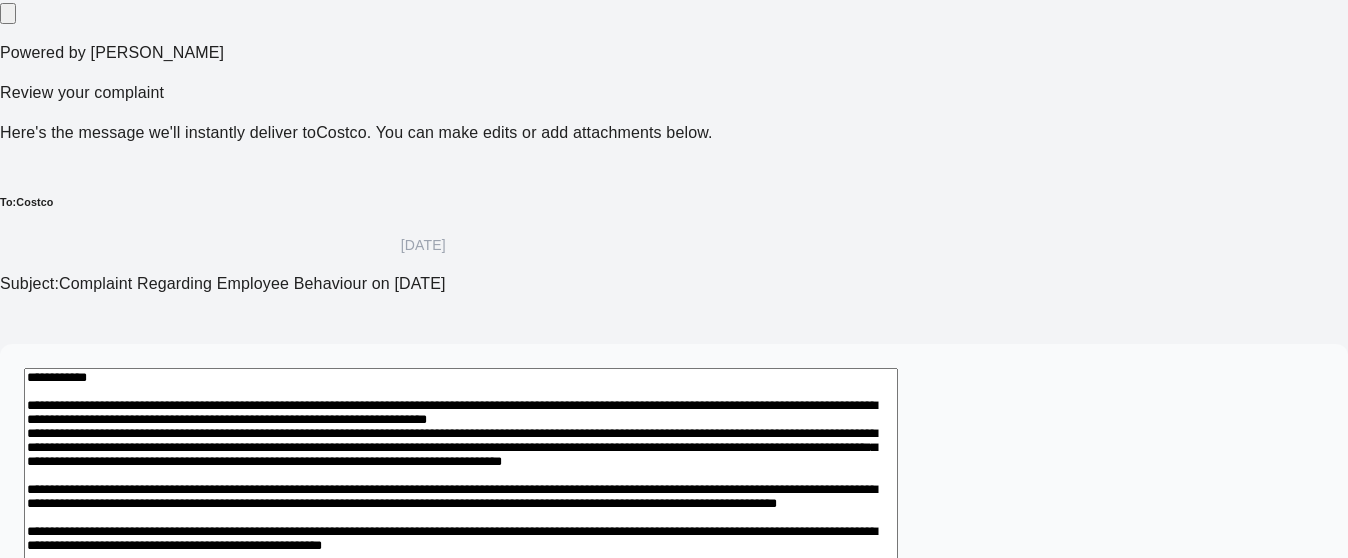click at bounding box center (461, 586) 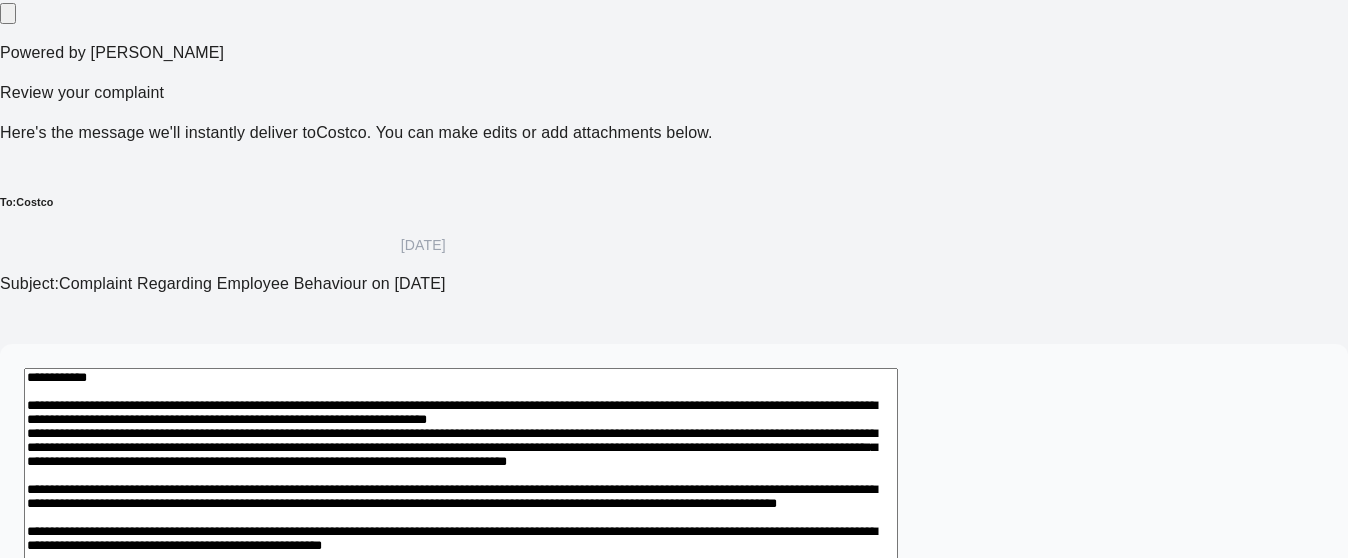 click at bounding box center [461, 586] 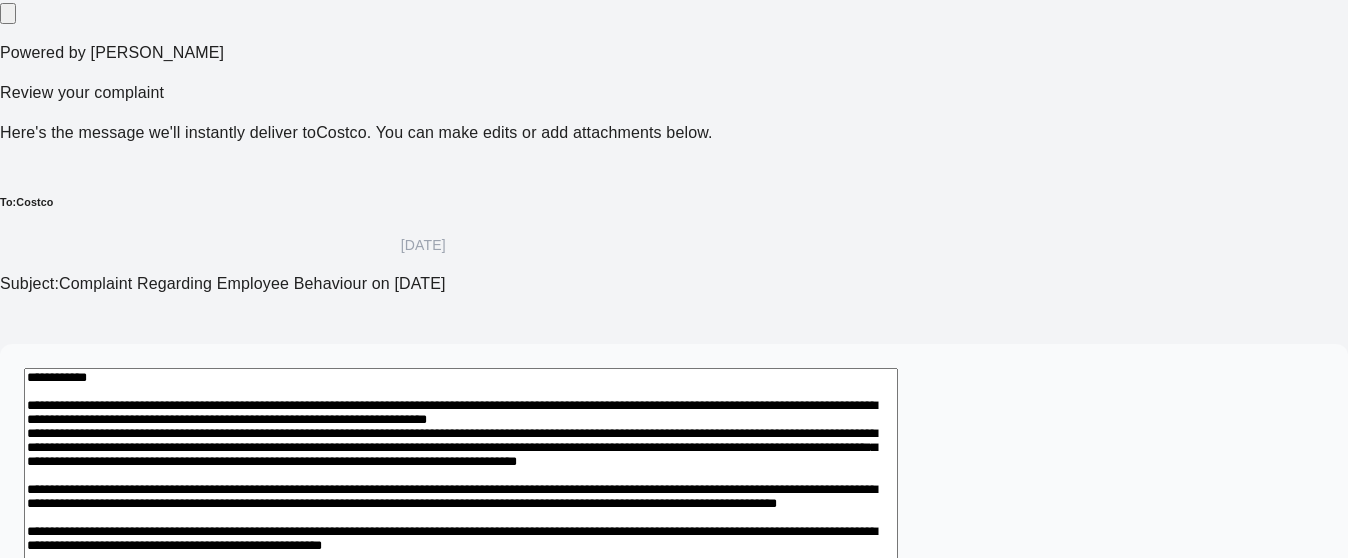 click at bounding box center [461, 598] 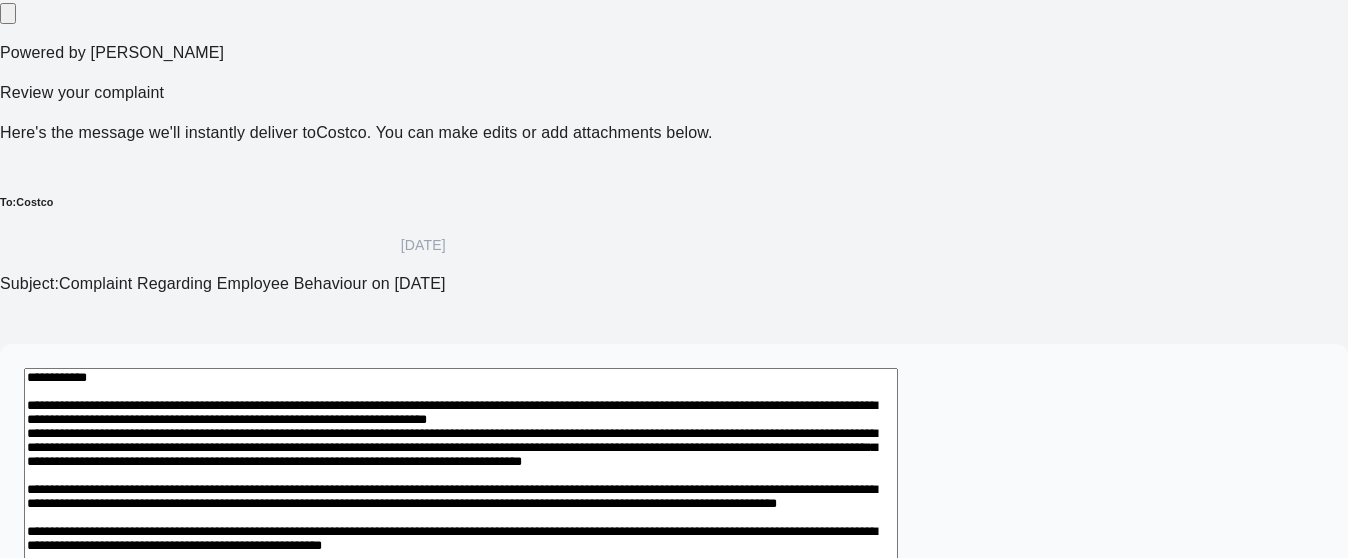 click at bounding box center (461, 598) 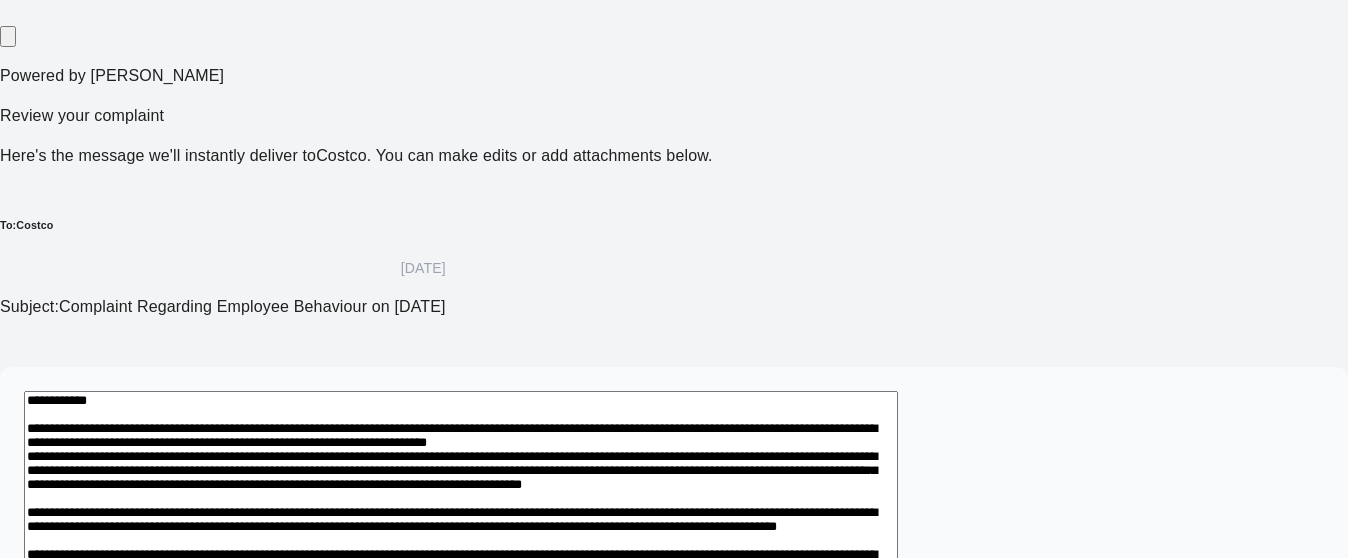 scroll, scrollTop: 311, scrollLeft: 0, axis: vertical 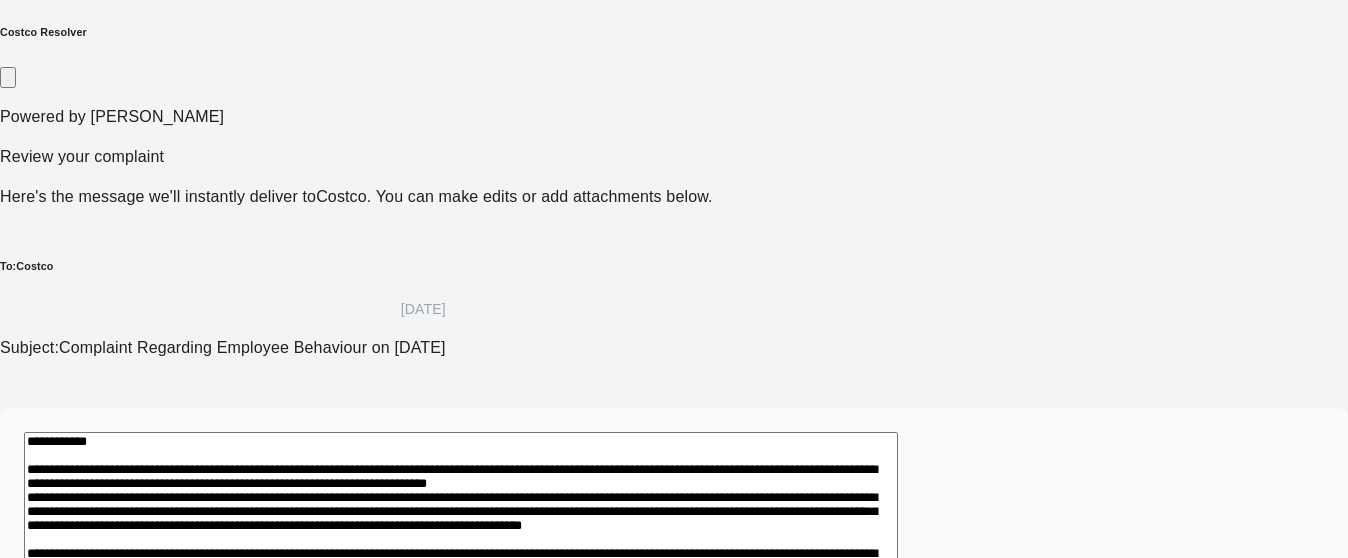 drag, startPoint x: 284, startPoint y: 258, endPoint x: 385, endPoint y: 253, distance: 101.12369 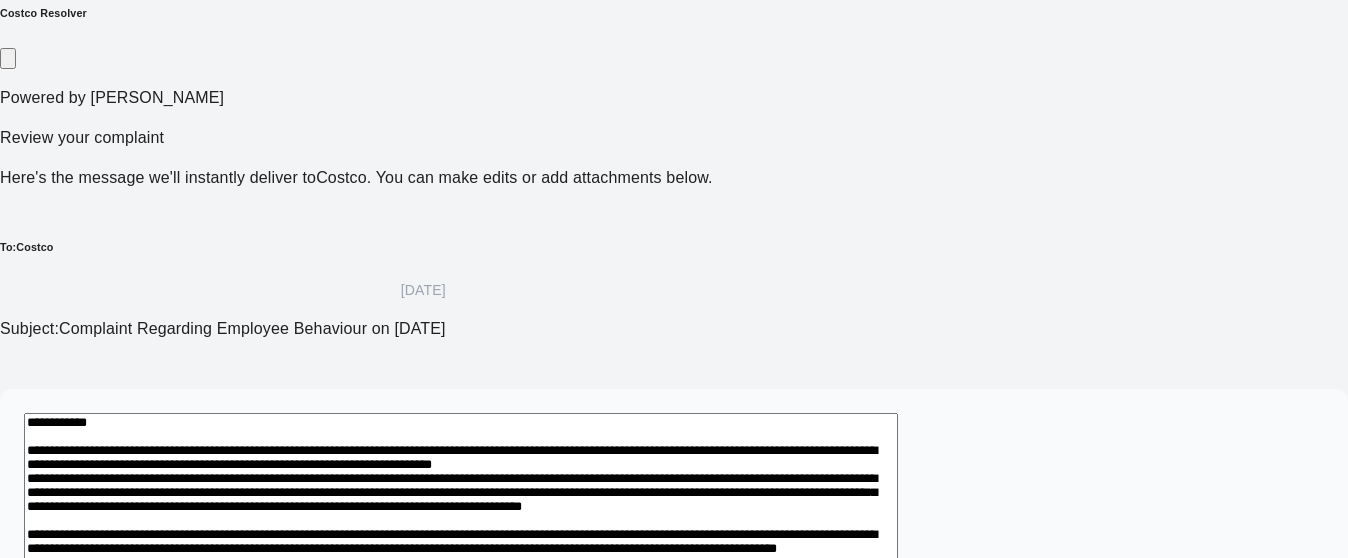 scroll, scrollTop: 186, scrollLeft: 0, axis: vertical 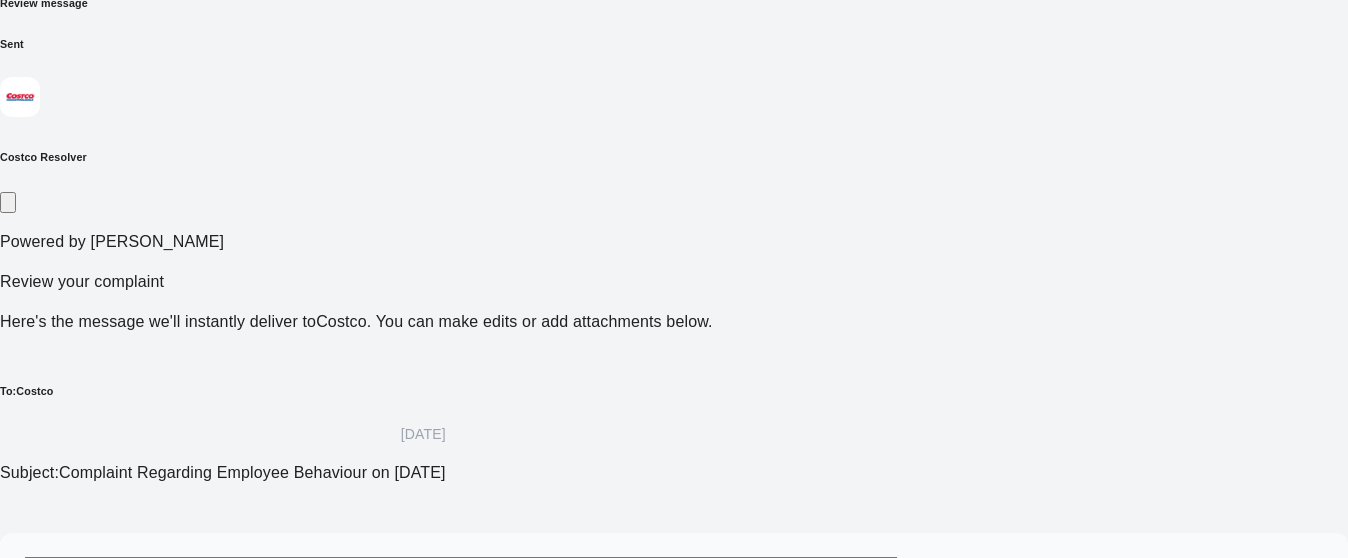 drag, startPoint x: 235, startPoint y: 276, endPoint x: 322, endPoint y: 349, distance: 113.56936 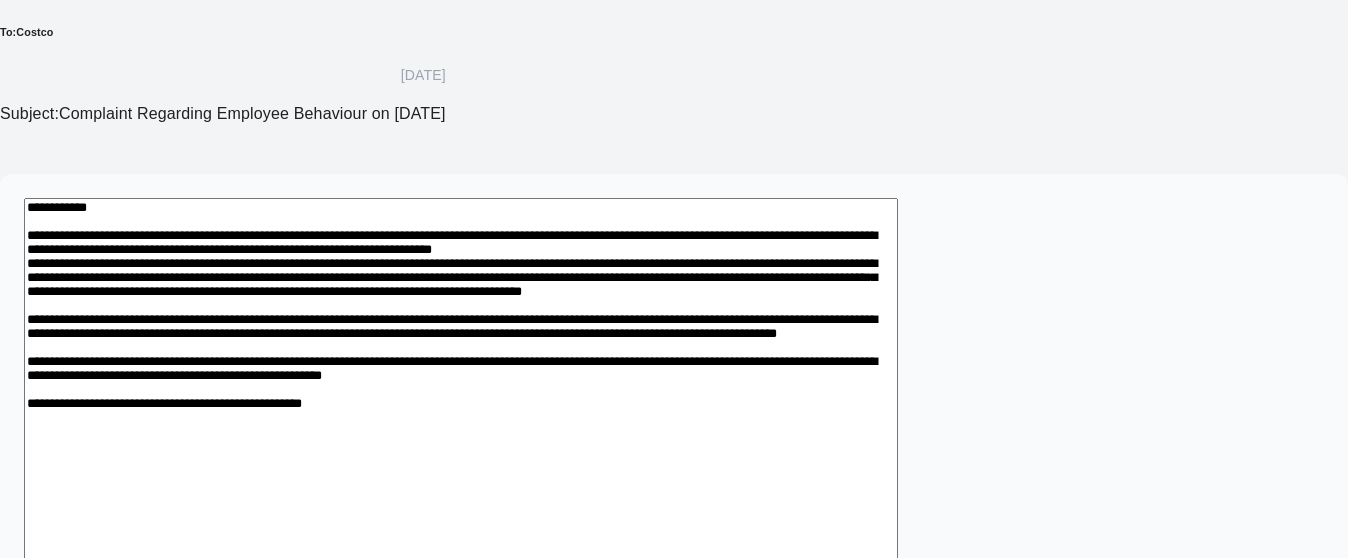 scroll, scrollTop: 561, scrollLeft: 0, axis: vertical 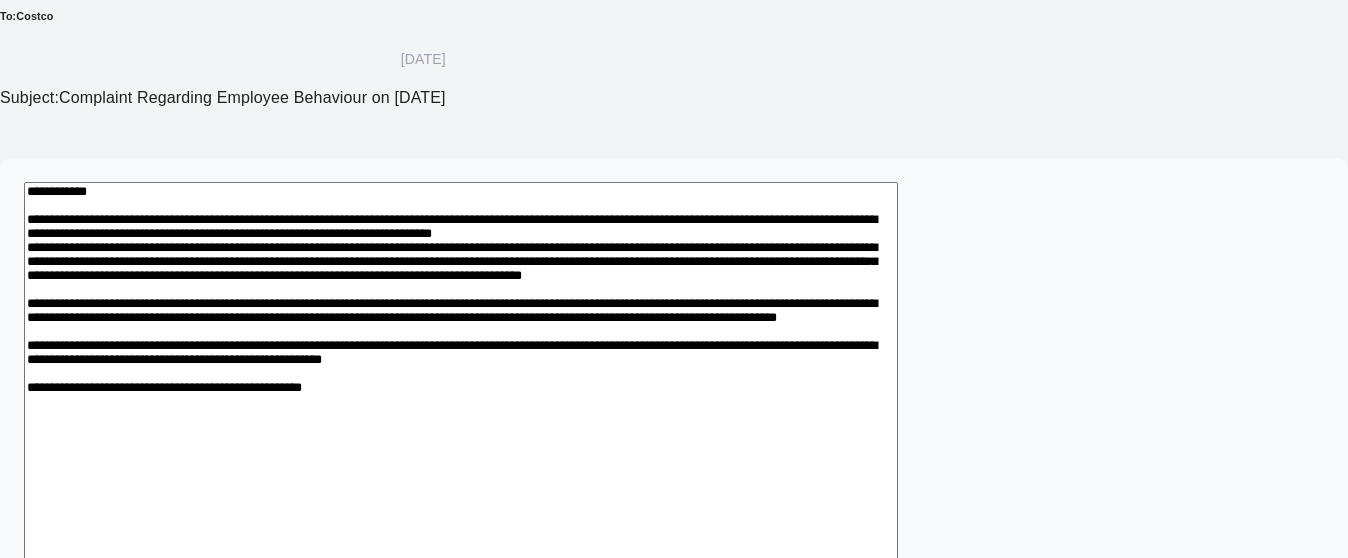drag, startPoint x: 238, startPoint y: 292, endPoint x: 727, endPoint y: 377, distance: 496.33255 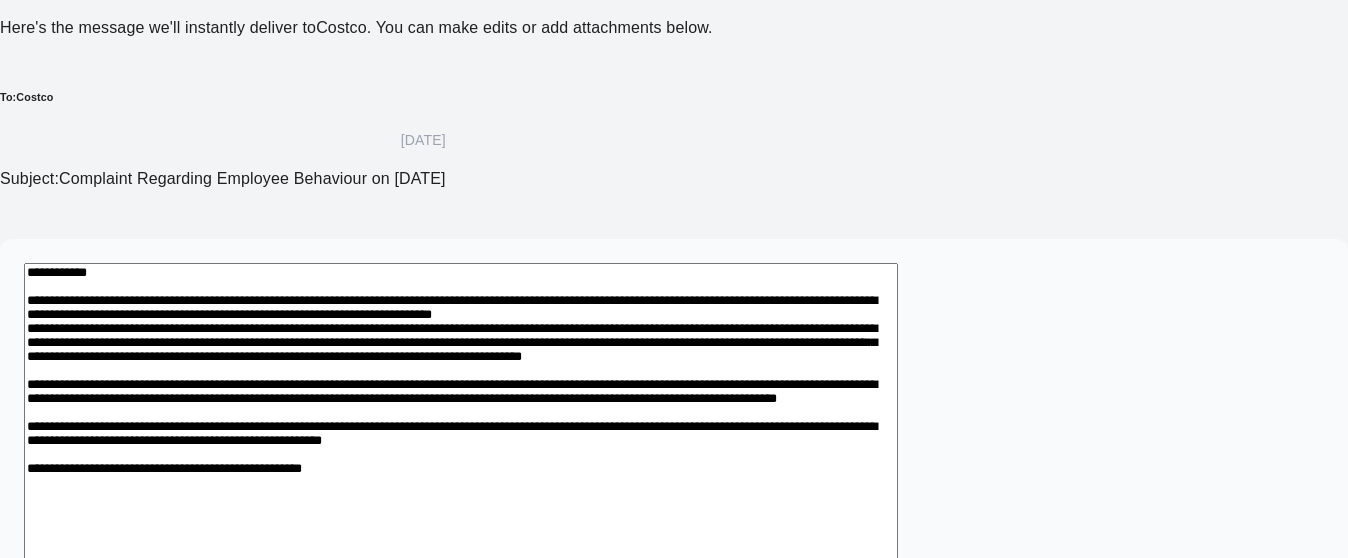 scroll, scrollTop: 436, scrollLeft: 0, axis: vertical 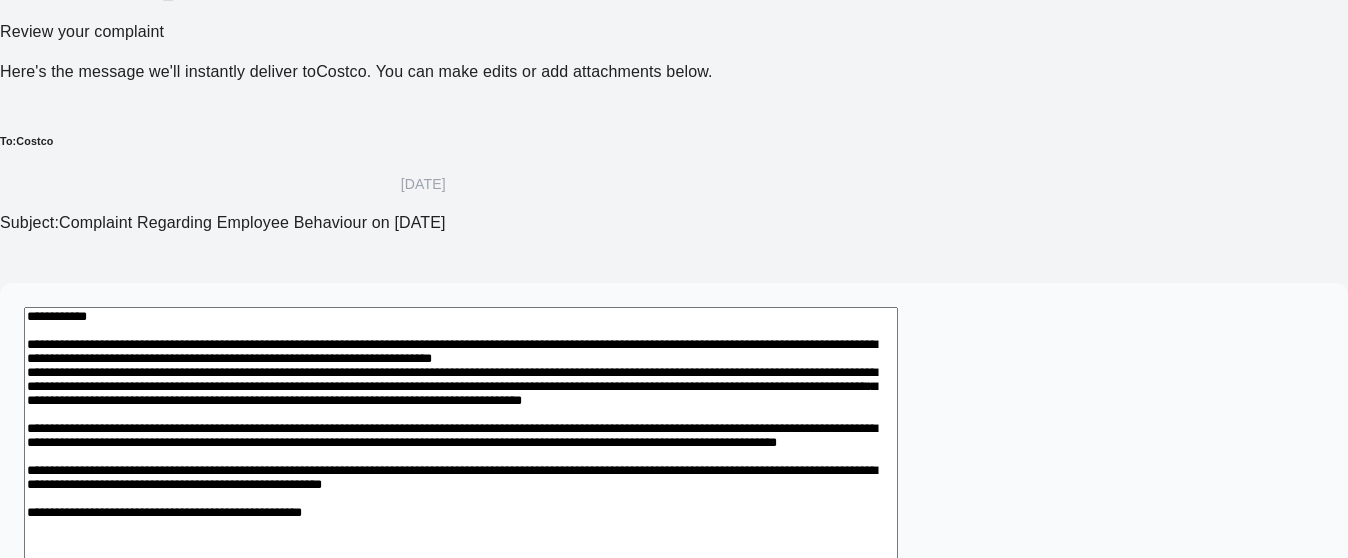 drag, startPoint x: 862, startPoint y: 113, endPoint x: 936, endPoint y: 110, distance: 74.06078 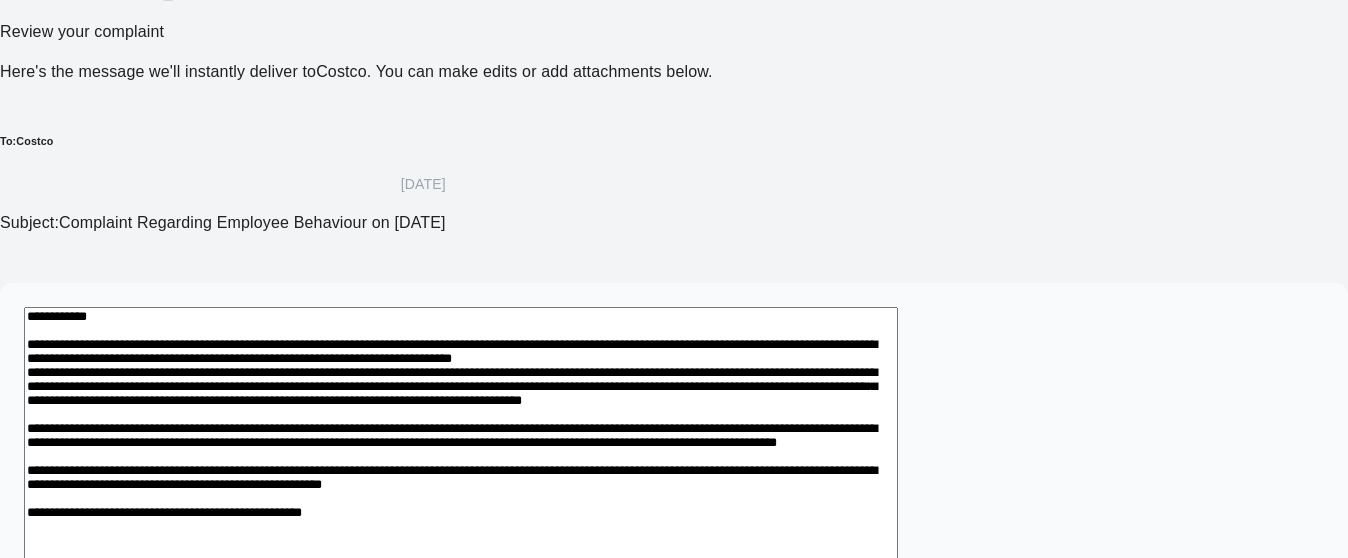 click at bounding box center [461, 537] 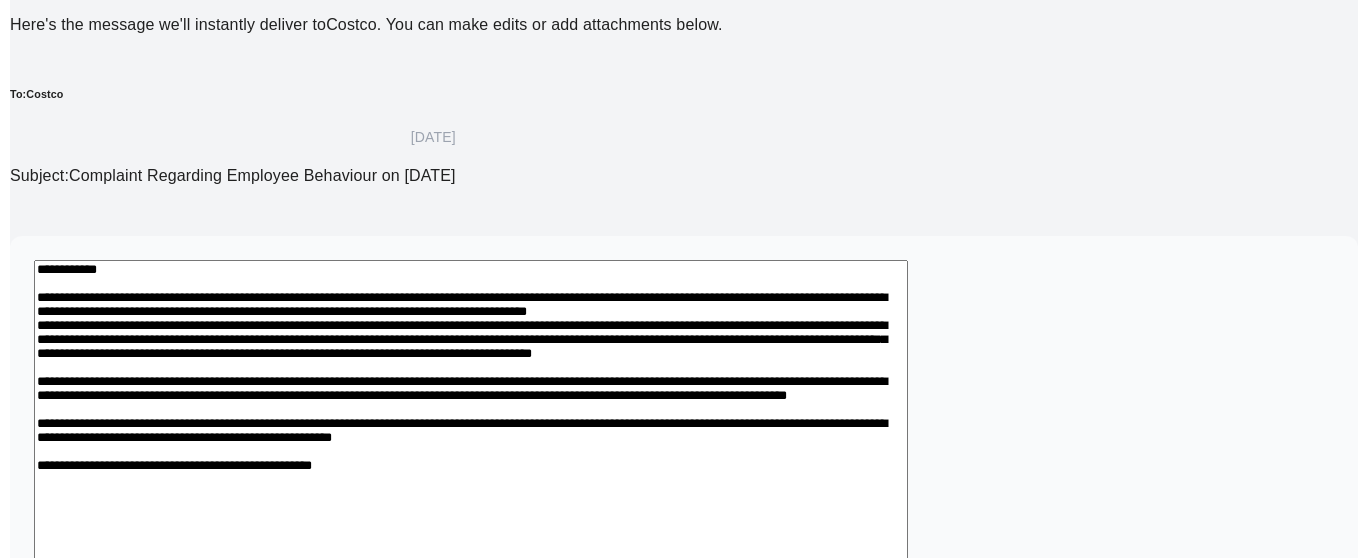 scroll, scrollTop: 561, scrollLeft: 0, axis: vertical 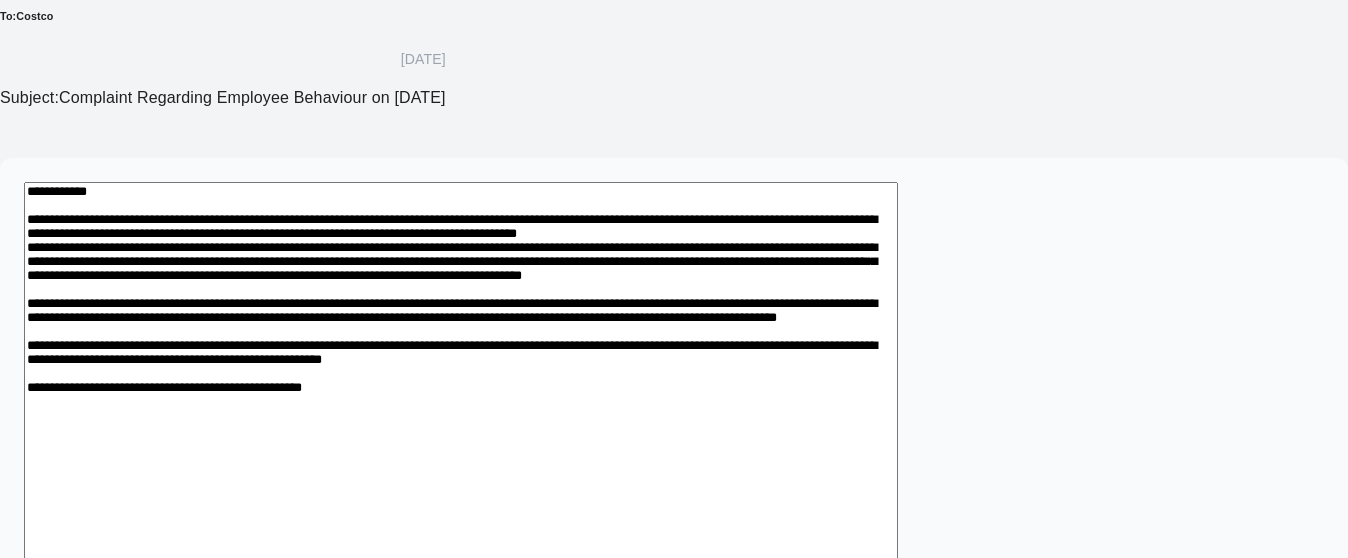 type on "**********" 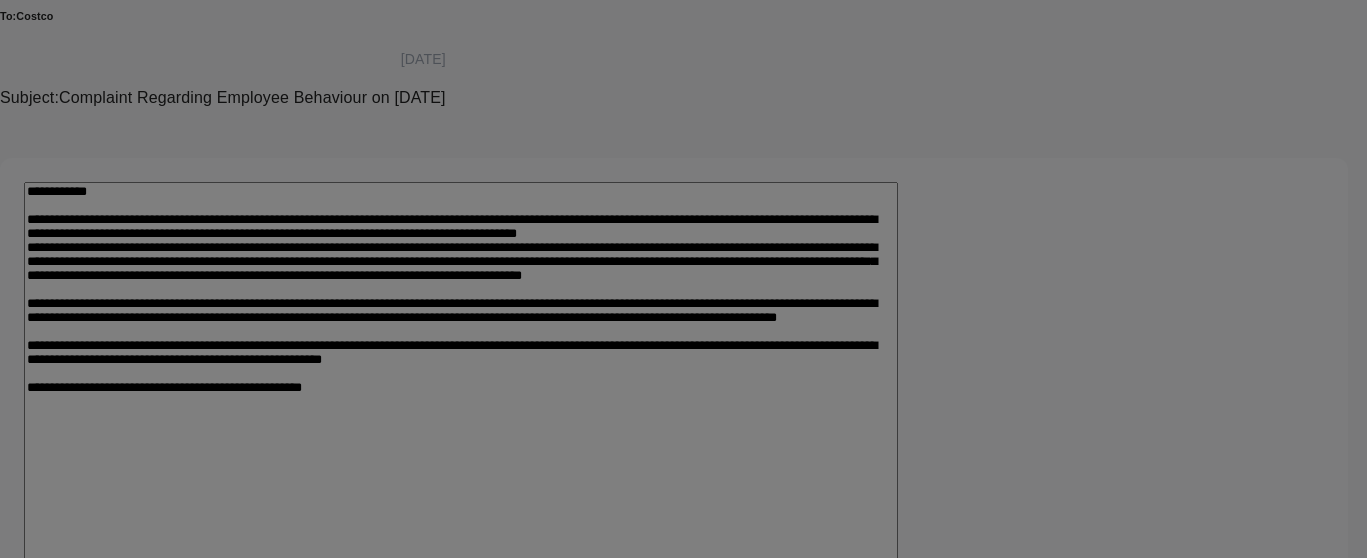 click at bounding box center (513, -231) 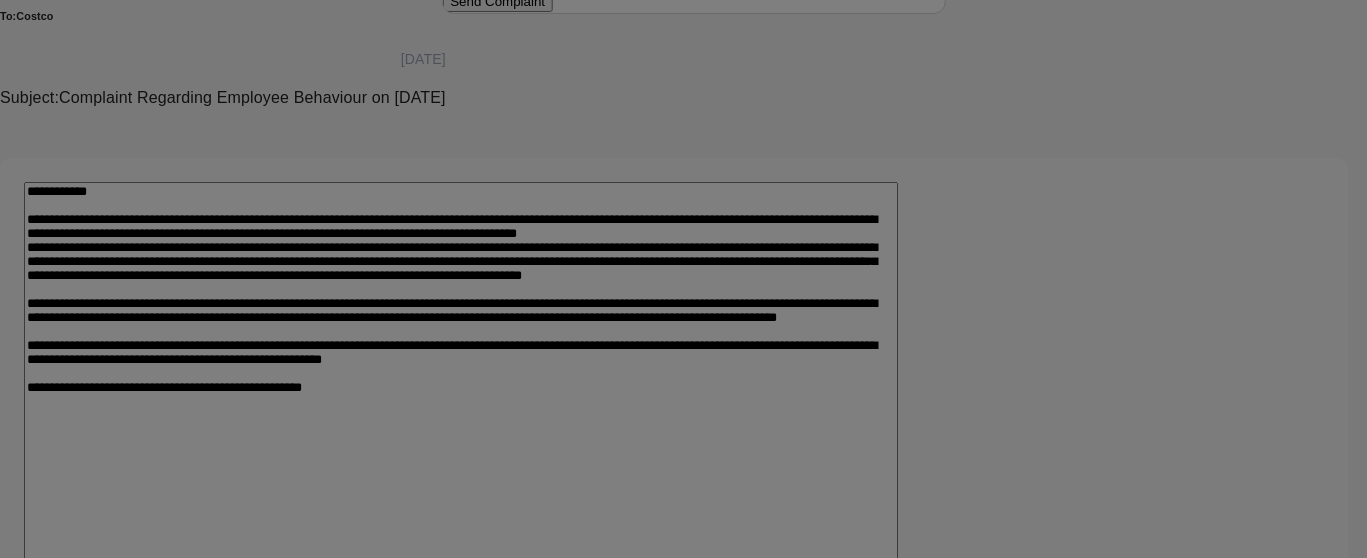 type on "*****" 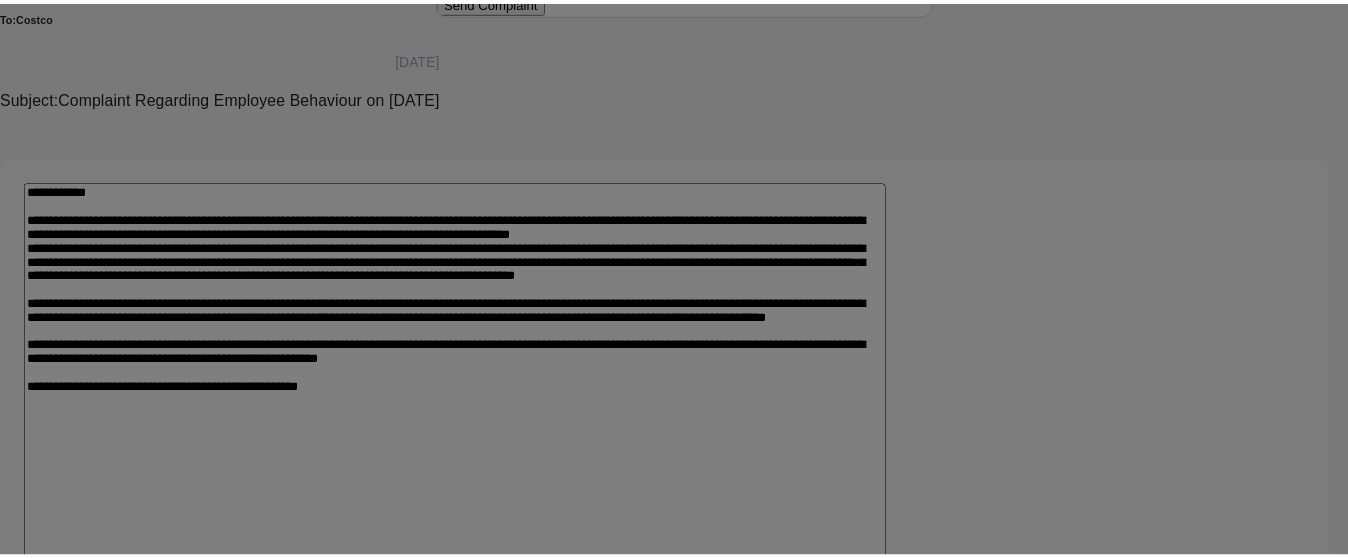 scroll, scrollTop: 18, scrollLeft: 0, axis: vertical 